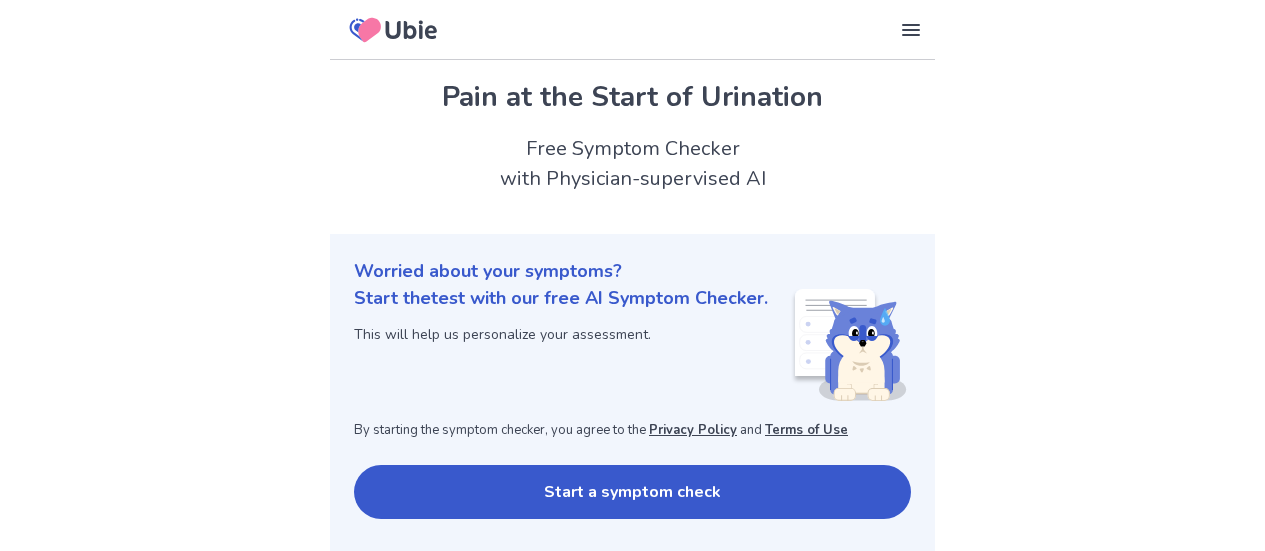 scroll, scrollTop: 0, scrollLeft: 0, axis: both 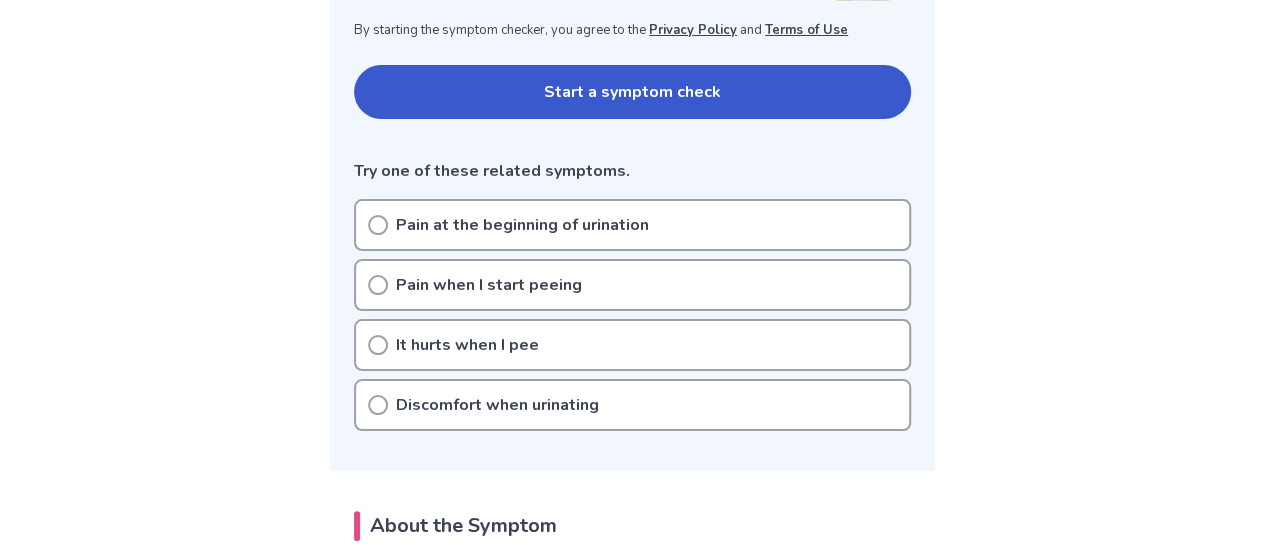 click 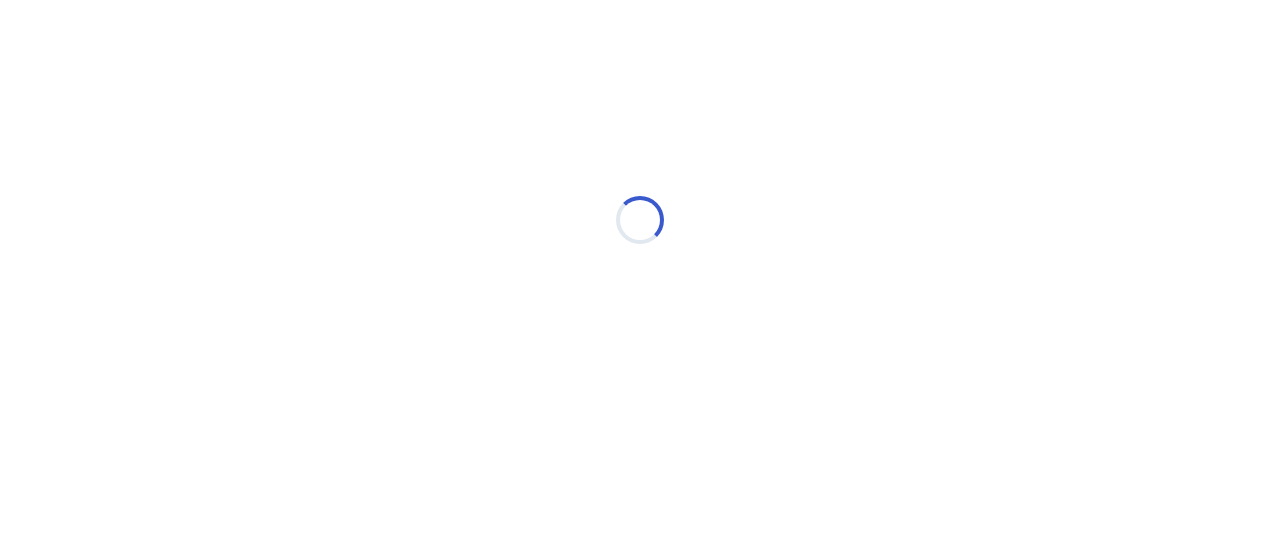 scroll, scrollTop: 0, scrollLeft: 0, axis: both 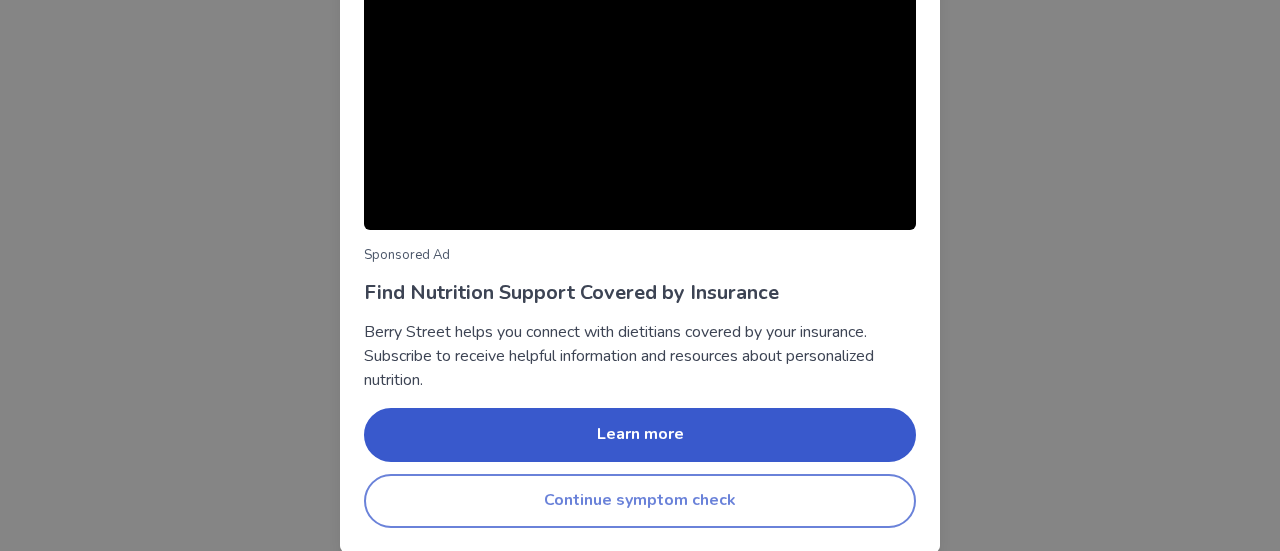 click on "Continue symptom check" at bounding box center (640, 501) 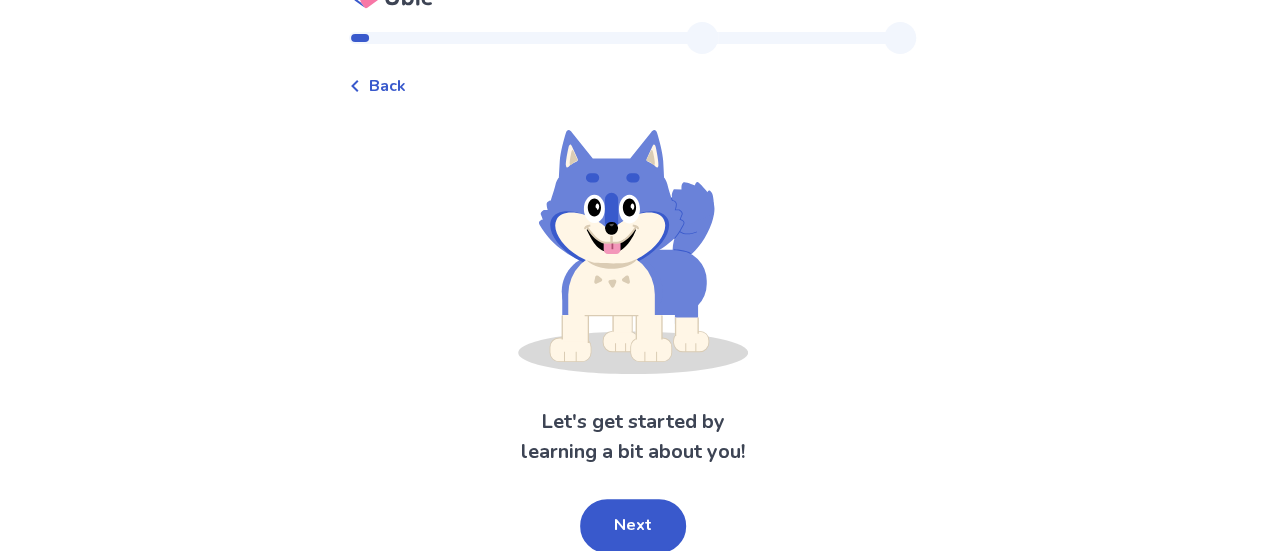 scroll, scrollTop: 38, scrollLeft: 0, axis: vertical 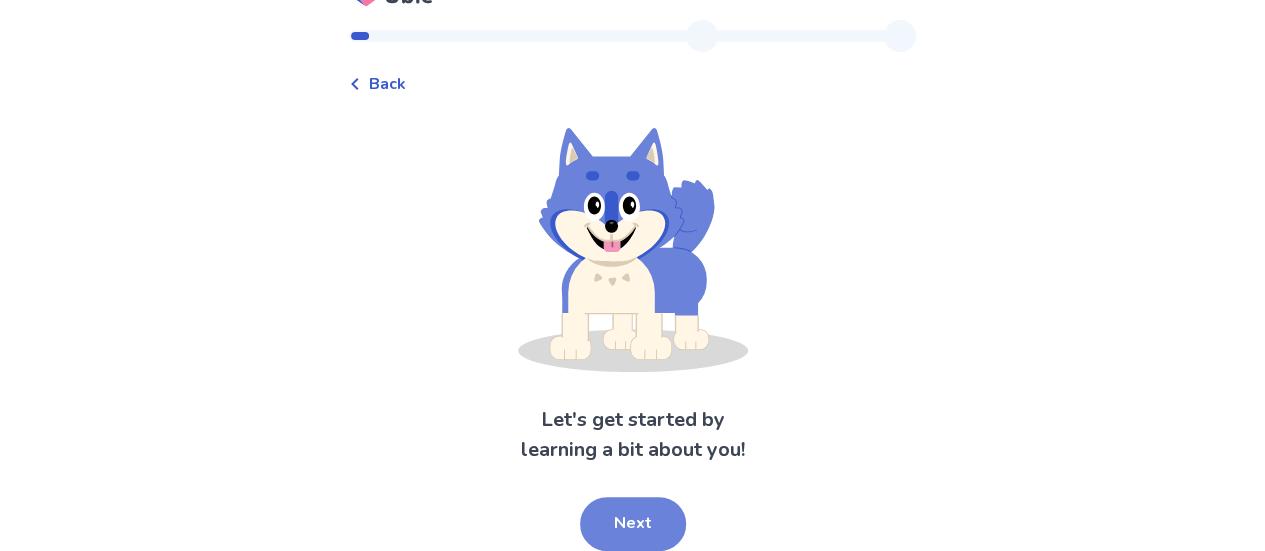 click on "Next" at bounding box center [633, 524] 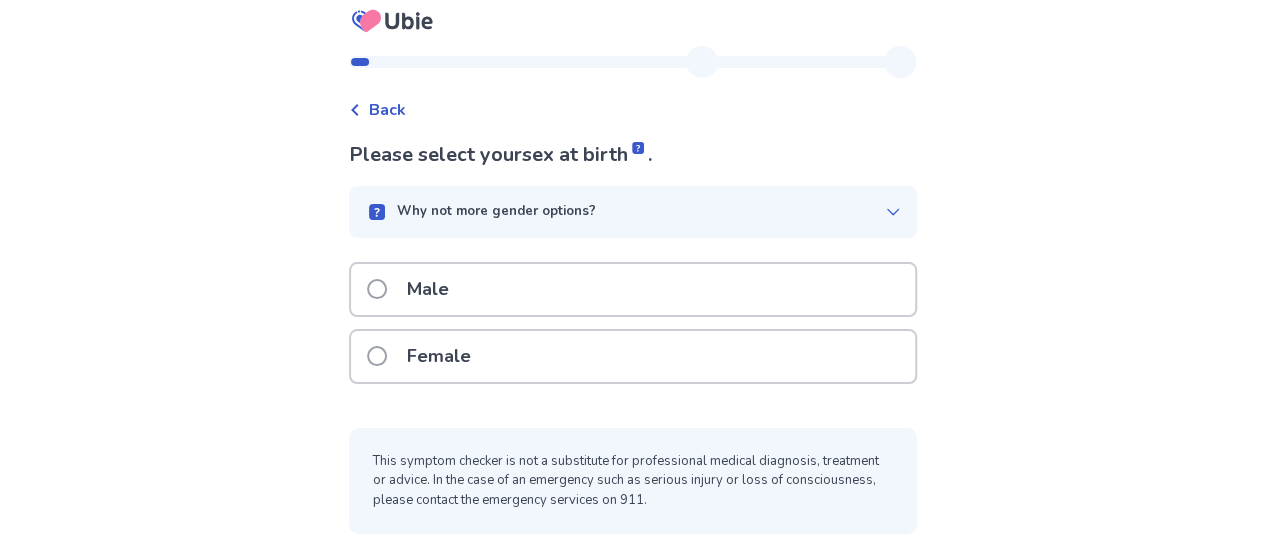 click at bounding box center (377, 289) 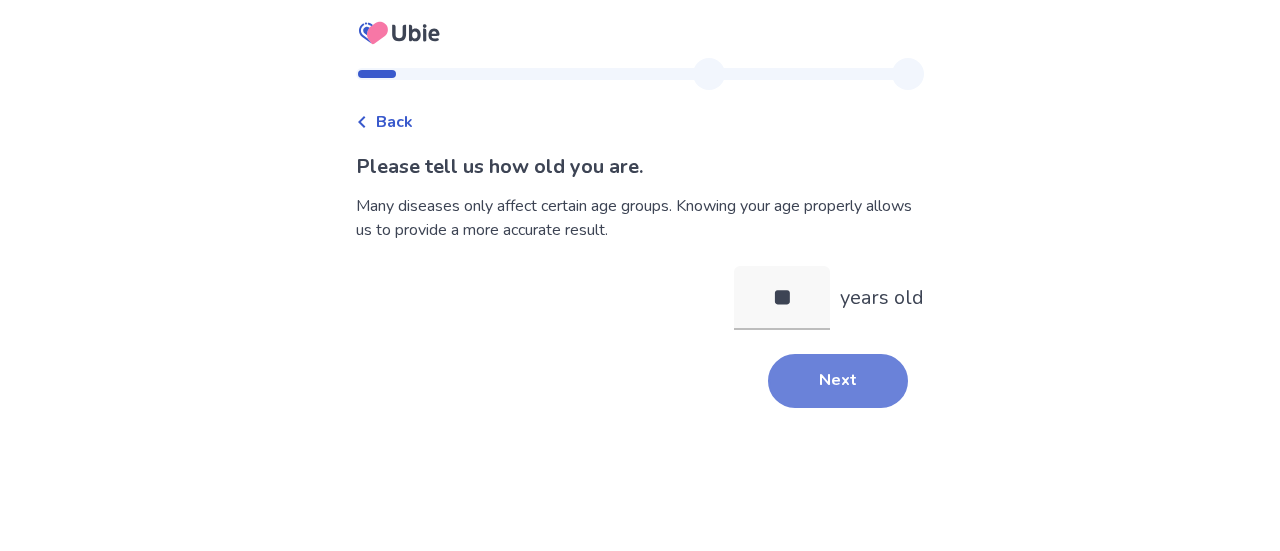 type on "**" 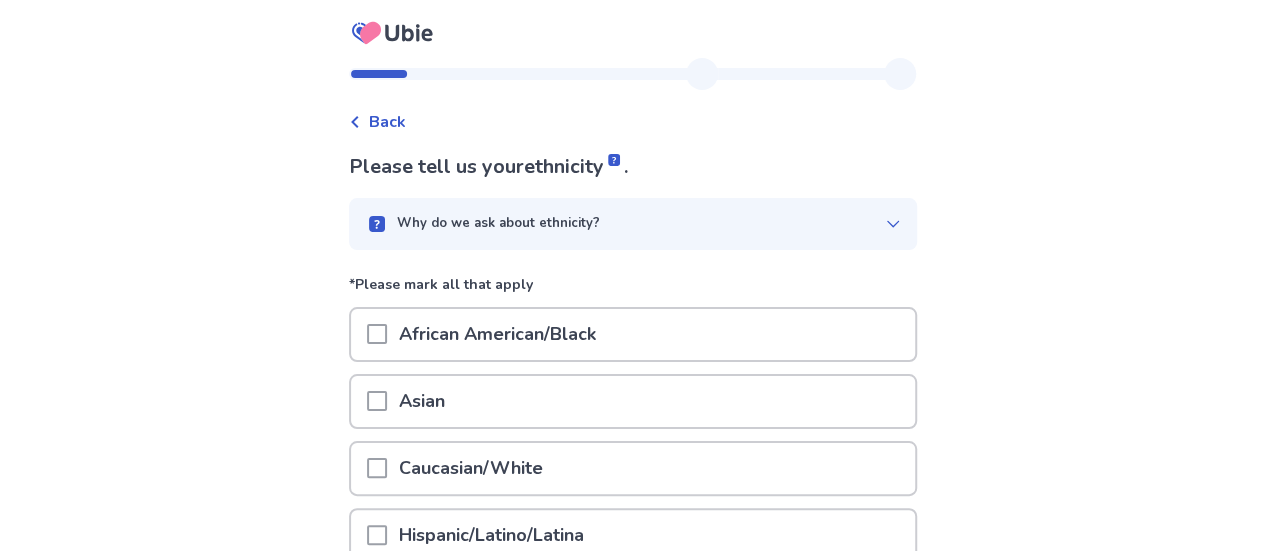 click at bounding box center (377, 468) 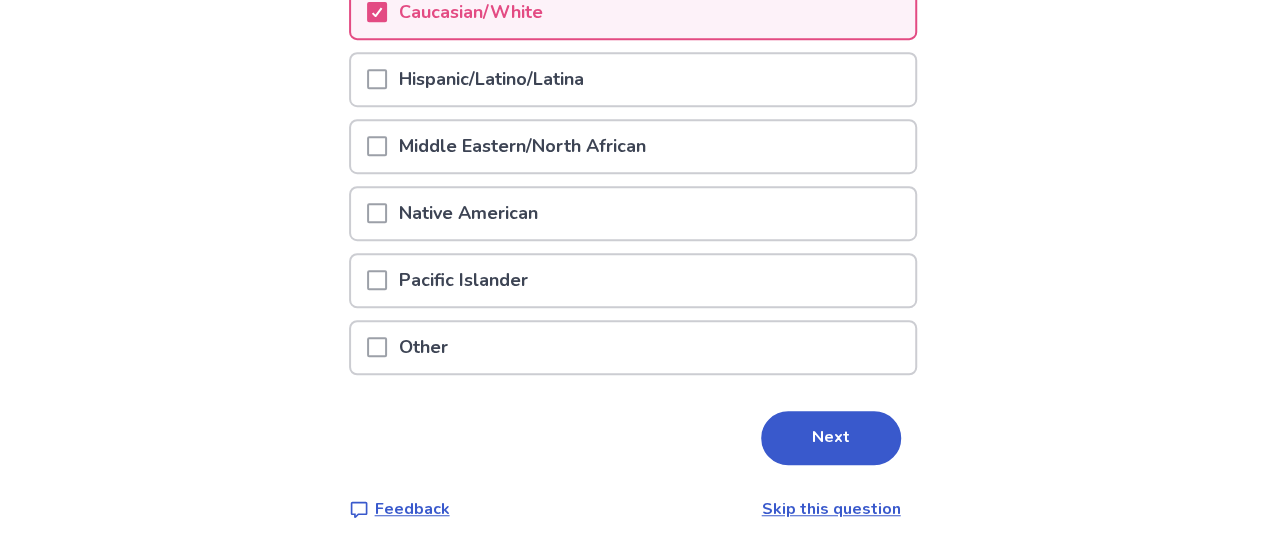 scroll, scrollTop: 457, scrollLeft: 0, axis: vertical 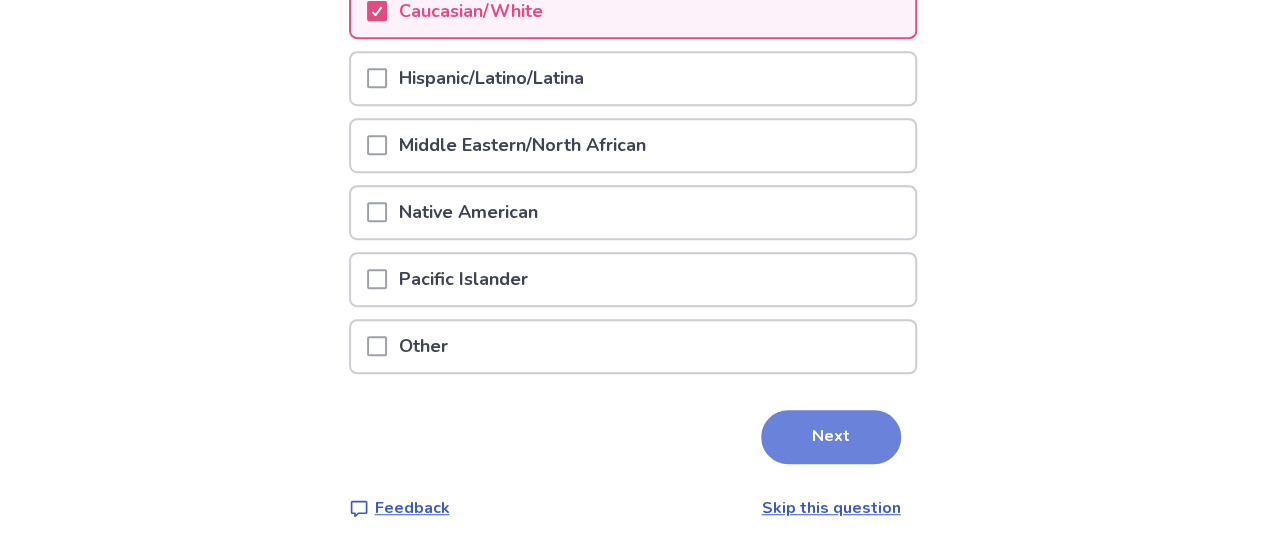 click on "Next" at bounding box center (831, 437) 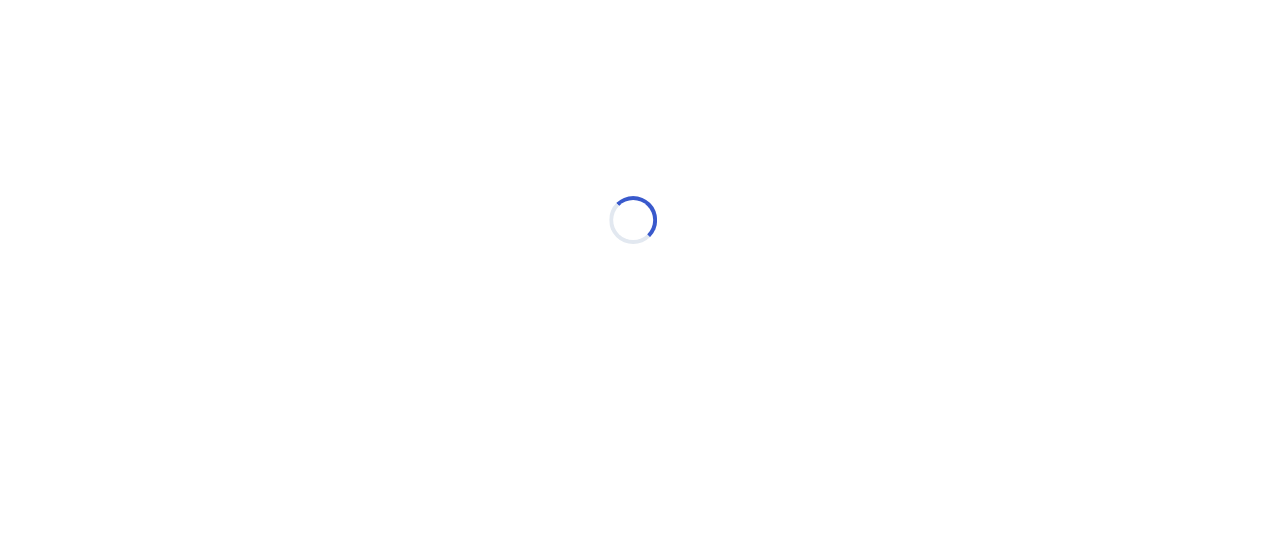 scroll, scrollTop: 0, scrollLeft: 0, axis: both 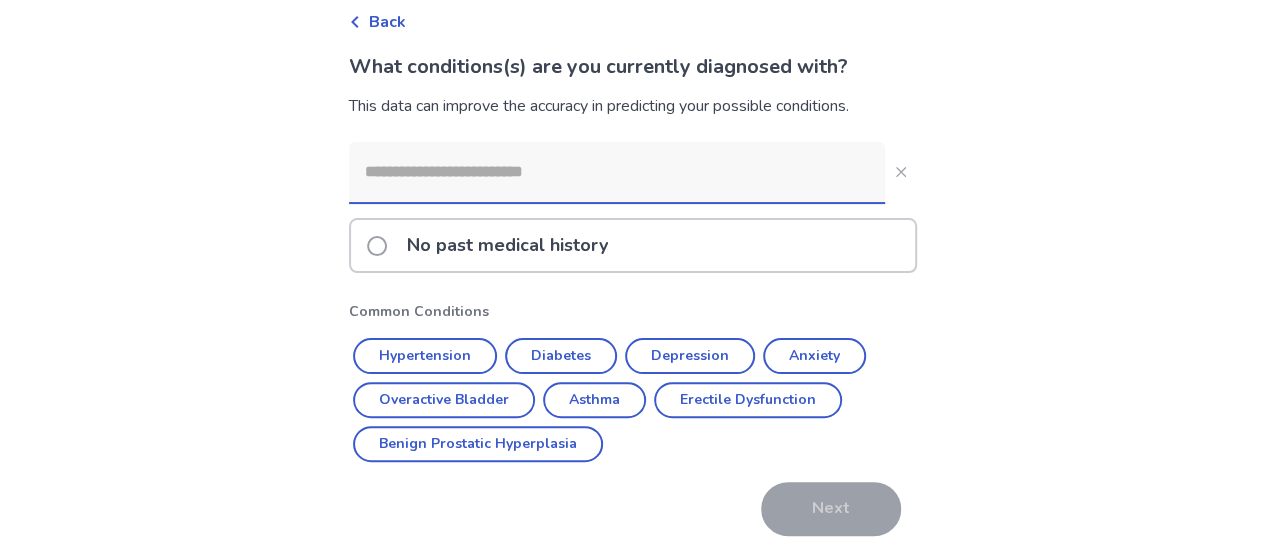 click at bounding box center [377, 246] 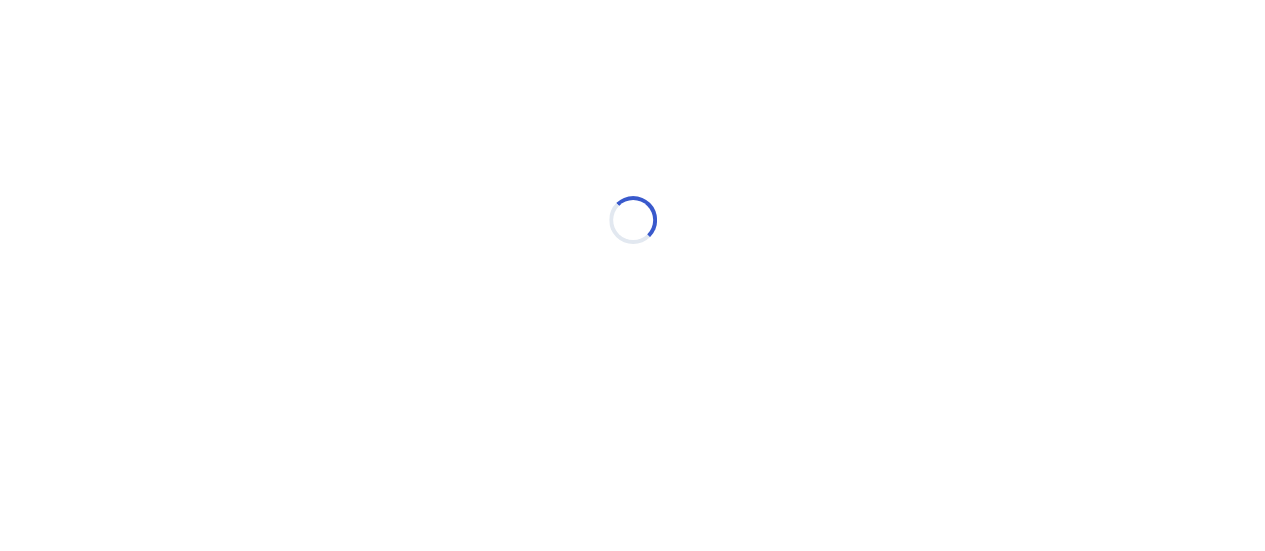 scroll, scrollTop: 0, scrollLeft: 0, axis: both 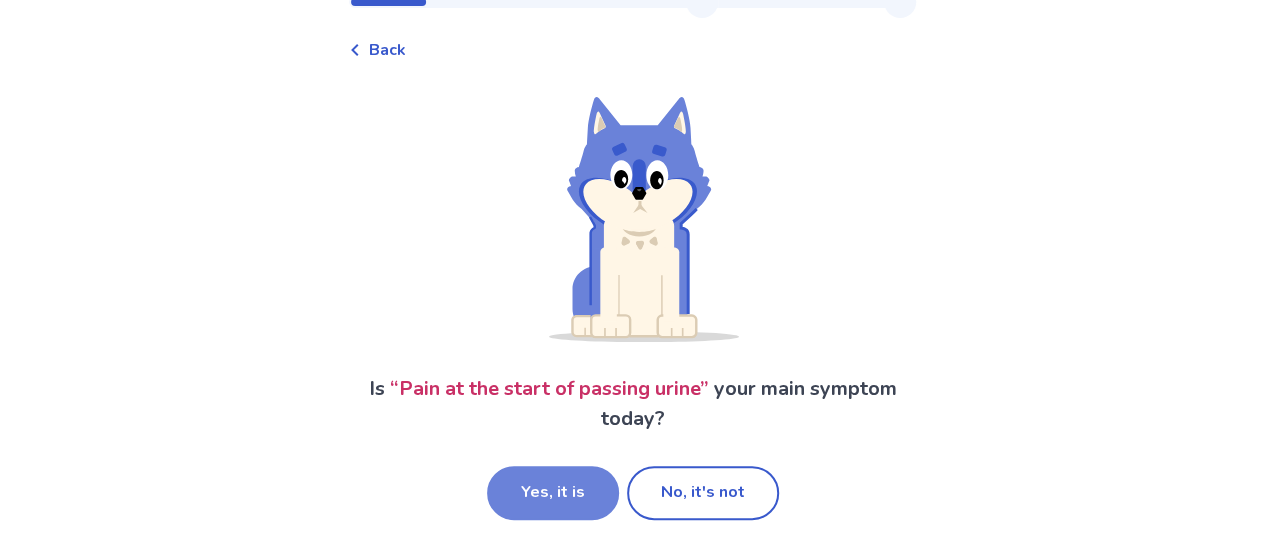 click on "Yes, it is" at bounding box center (553, 493) 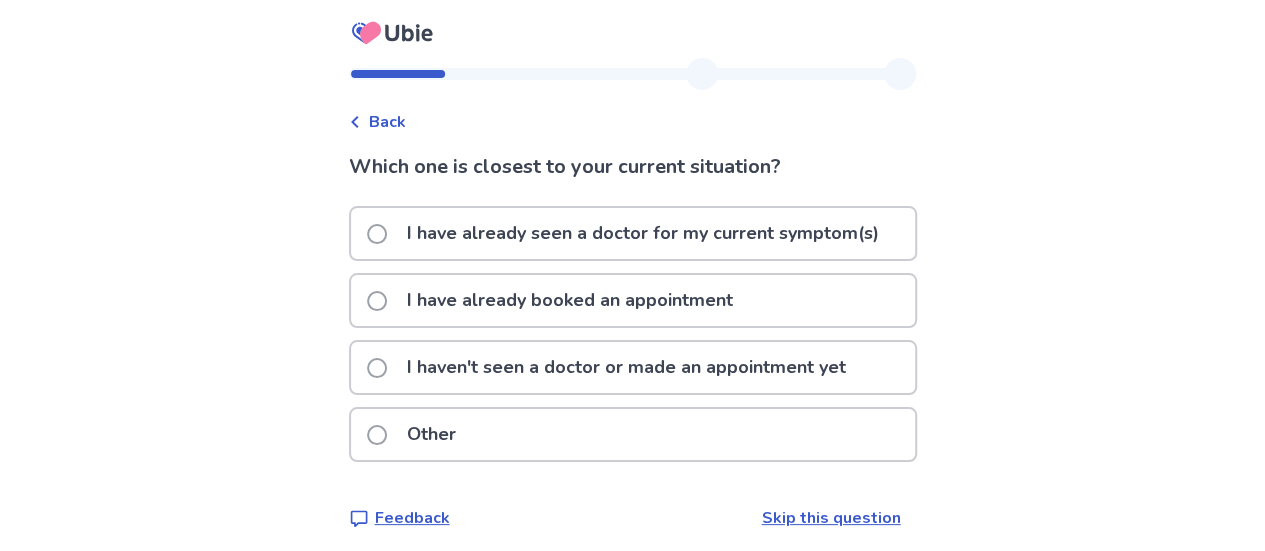 click at bounding box center (377, 368) 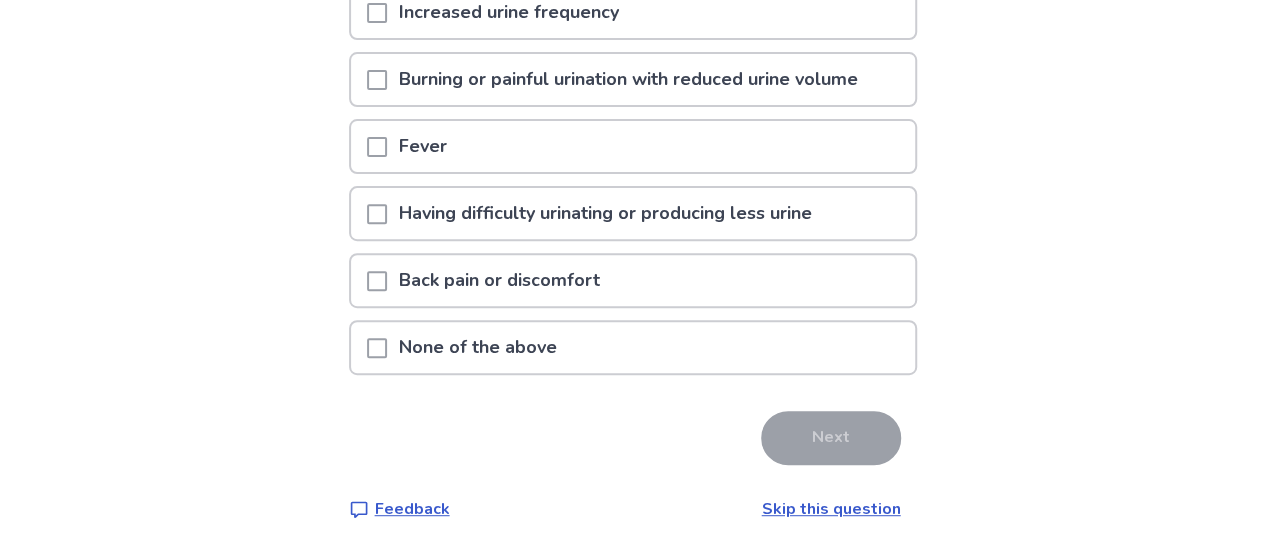 scroll, scrollTop: 286, scrollLeft: 0, axis: vertical 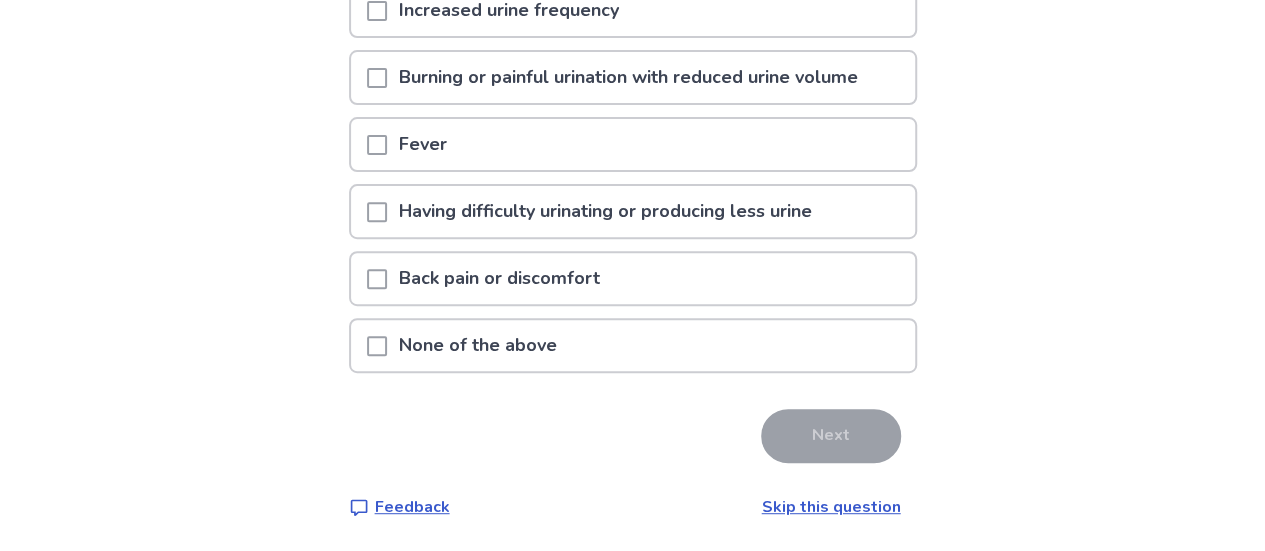 click at bounding box center (377, 346) 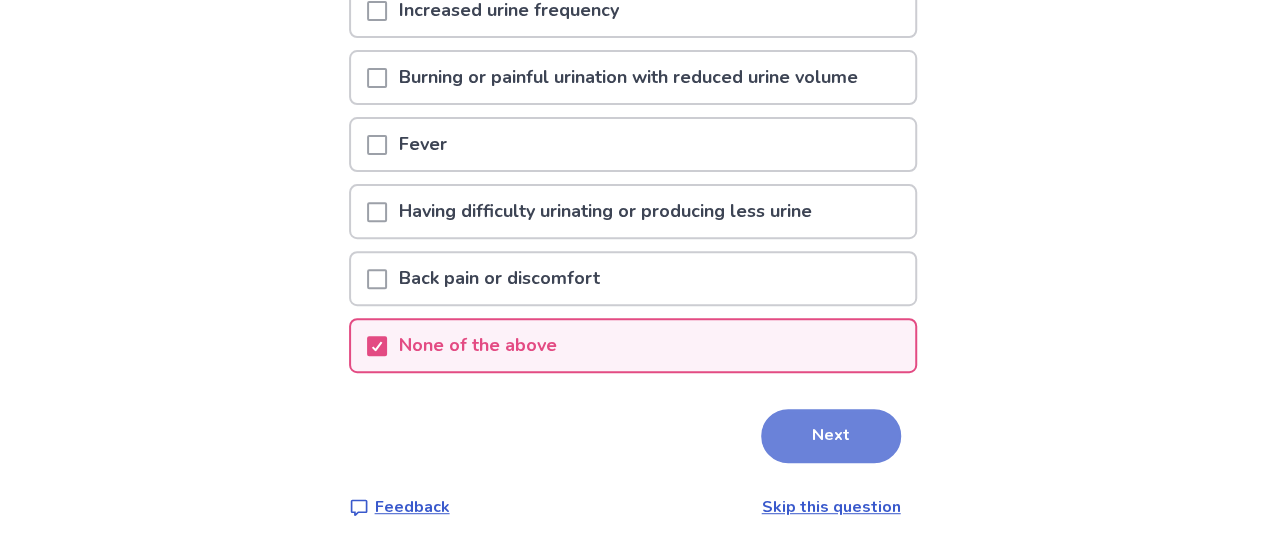 click on "Next" at bounding box center [831, 436] 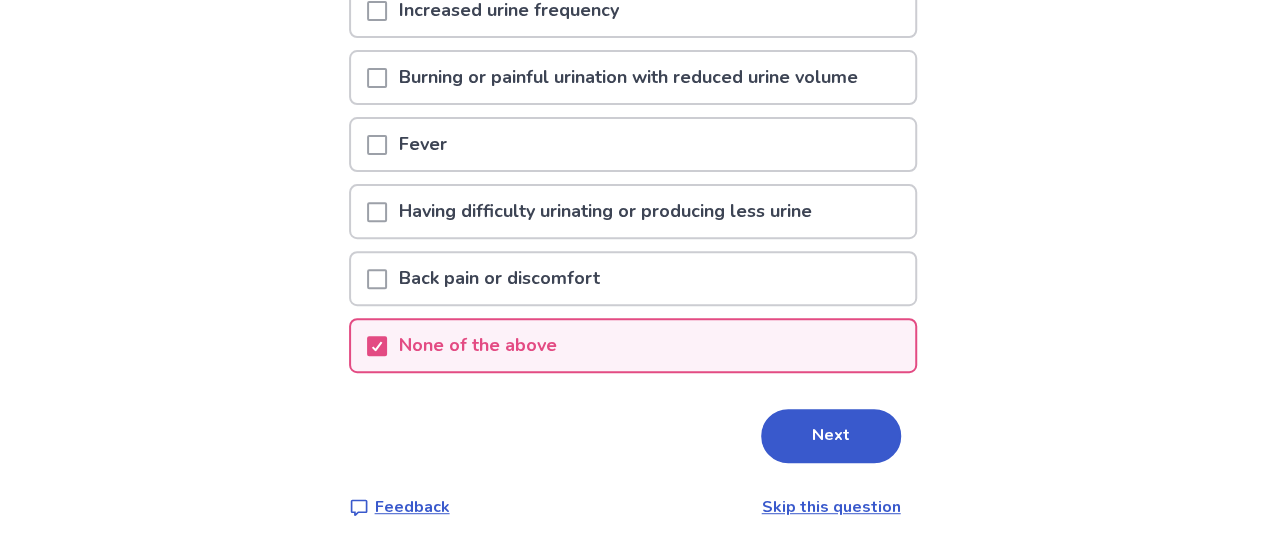 scroll, scrollTop: 0, scrollLeft: 0, axis: both 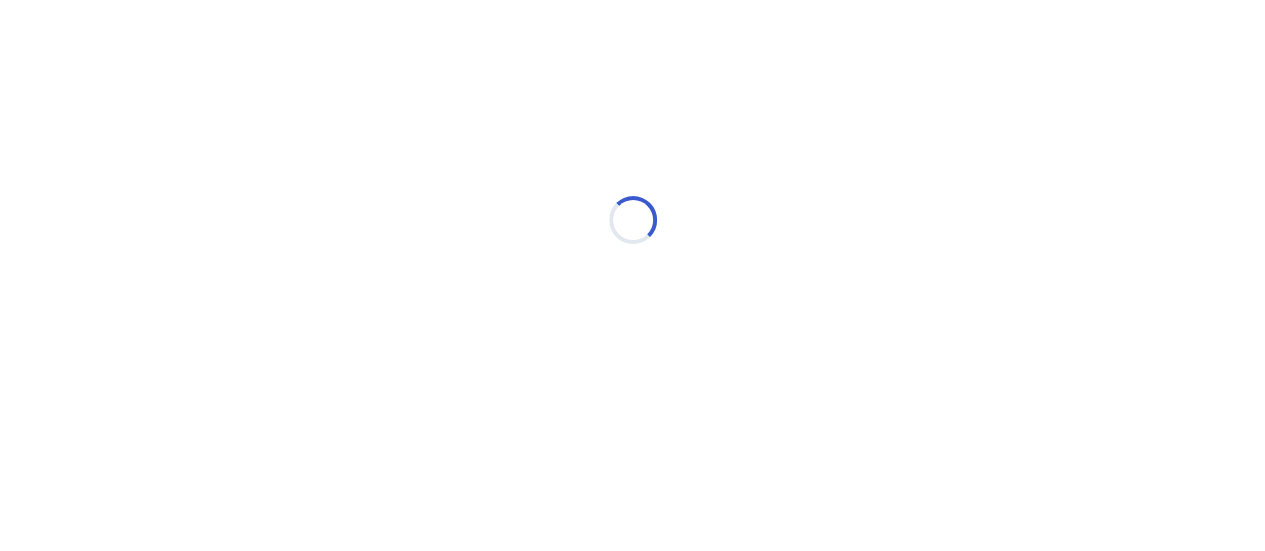 select on "*" 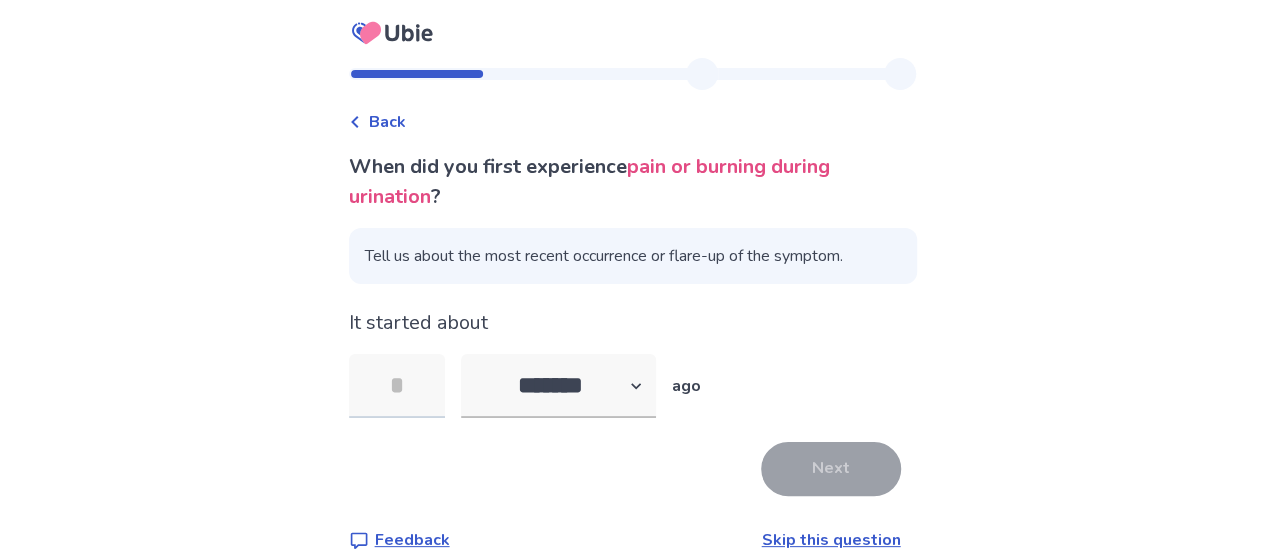 click at bounding box center (397, 386) 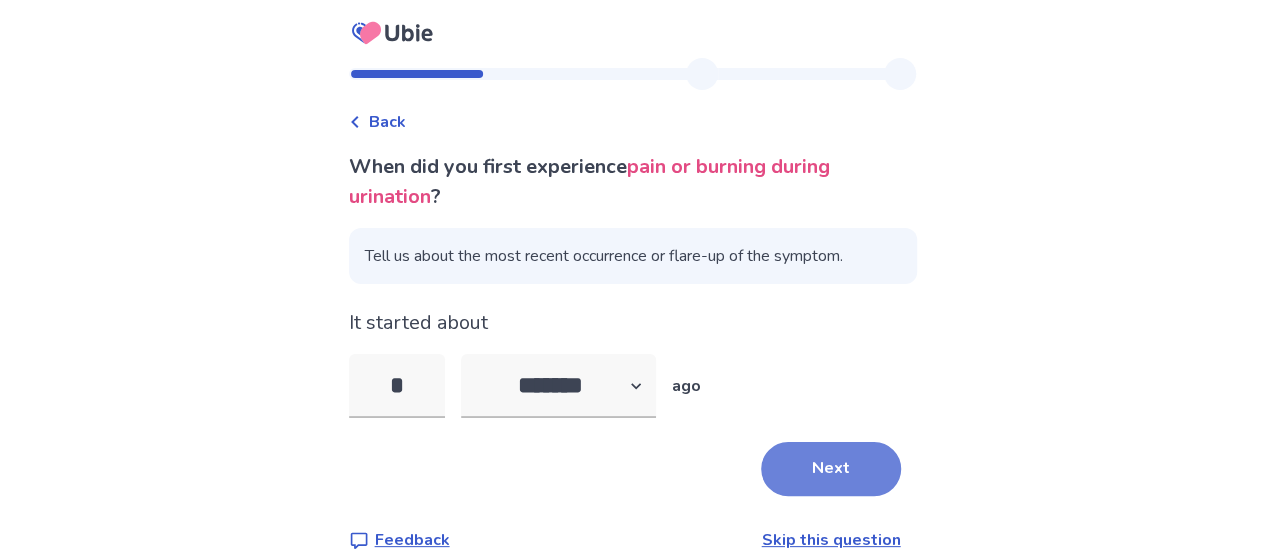 type on "*" 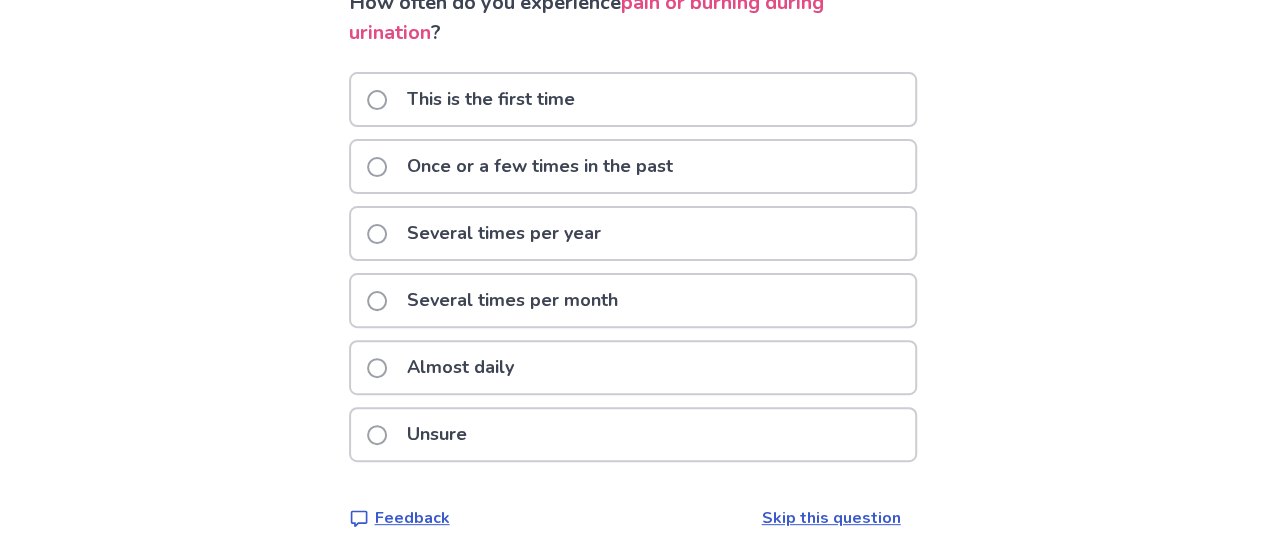 scroll, scrollTop: 174, scrollLeft: 0, axis: vertical 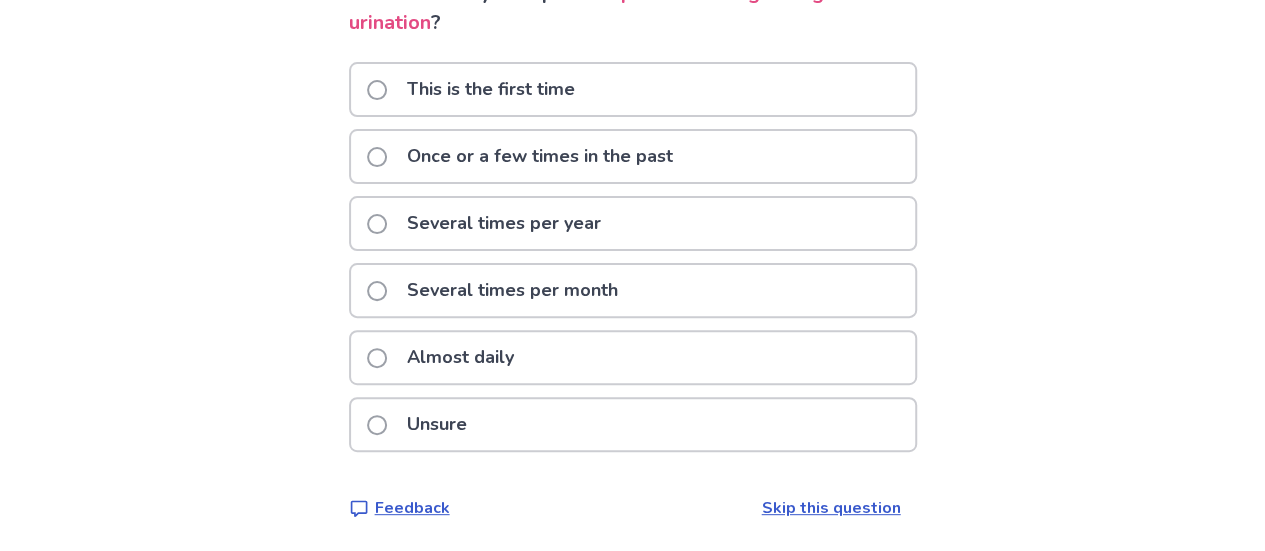 click at bounding box center [377, 90] 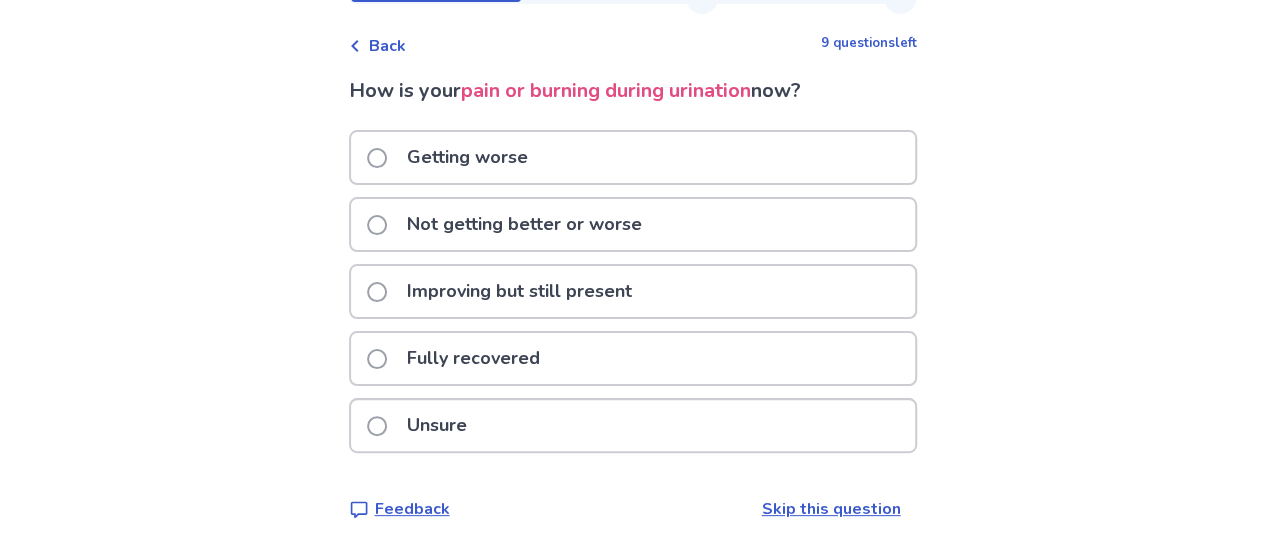 scroll, scrollTop: 78, scrollLeft: 0, axis: vertical 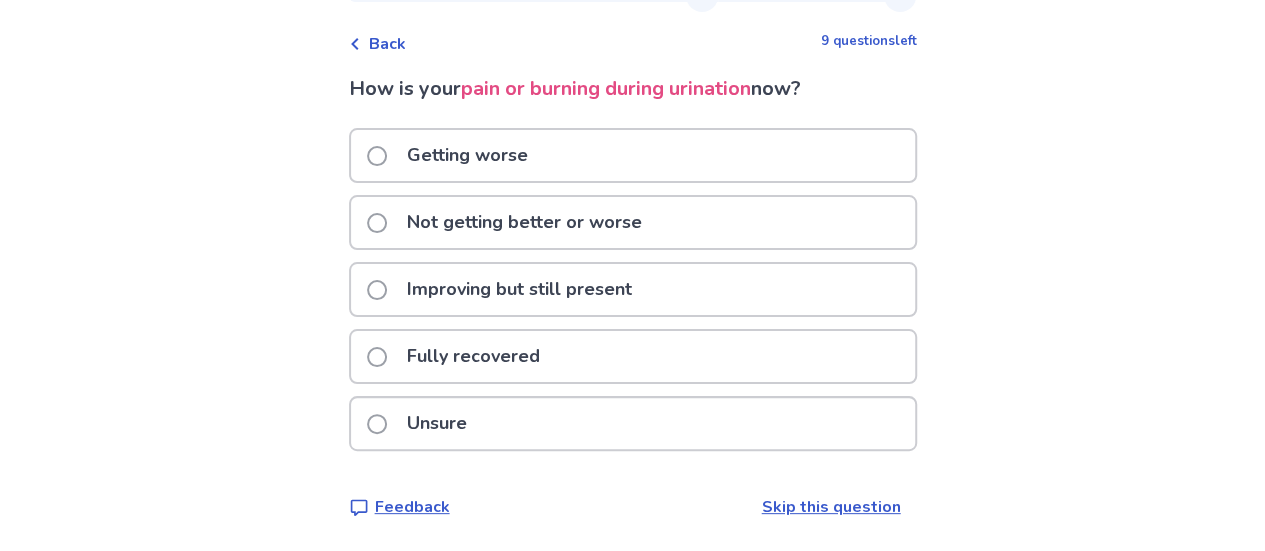 click at bounding box center (377, 223) 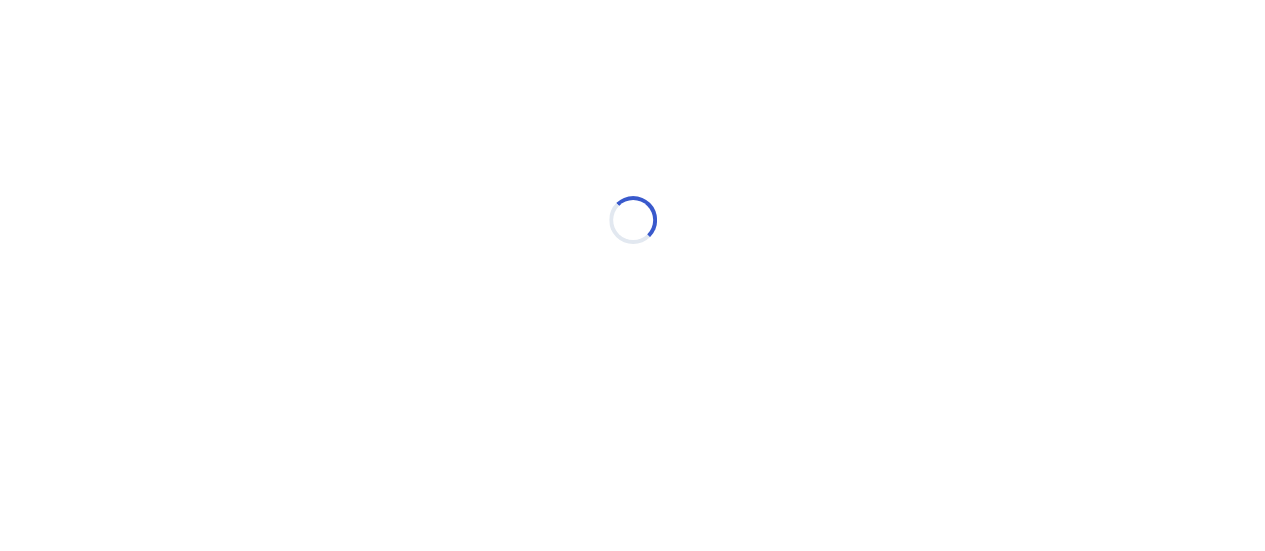 scroll, scrollTop: 0, scrollLeft: 0, axis: both 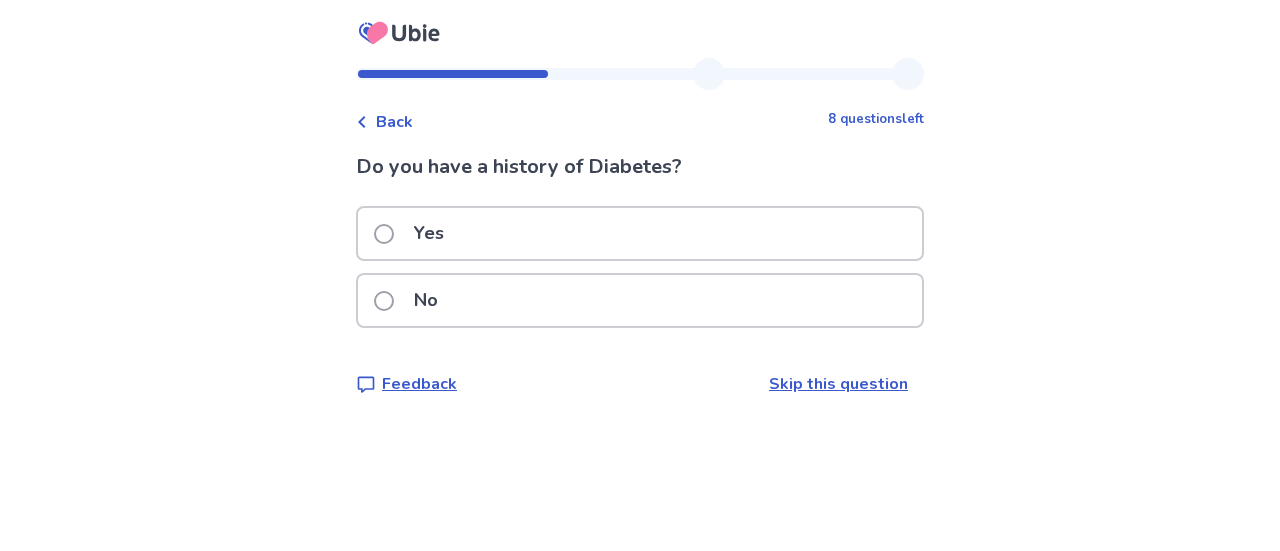 click at bounding box center [384, 301] 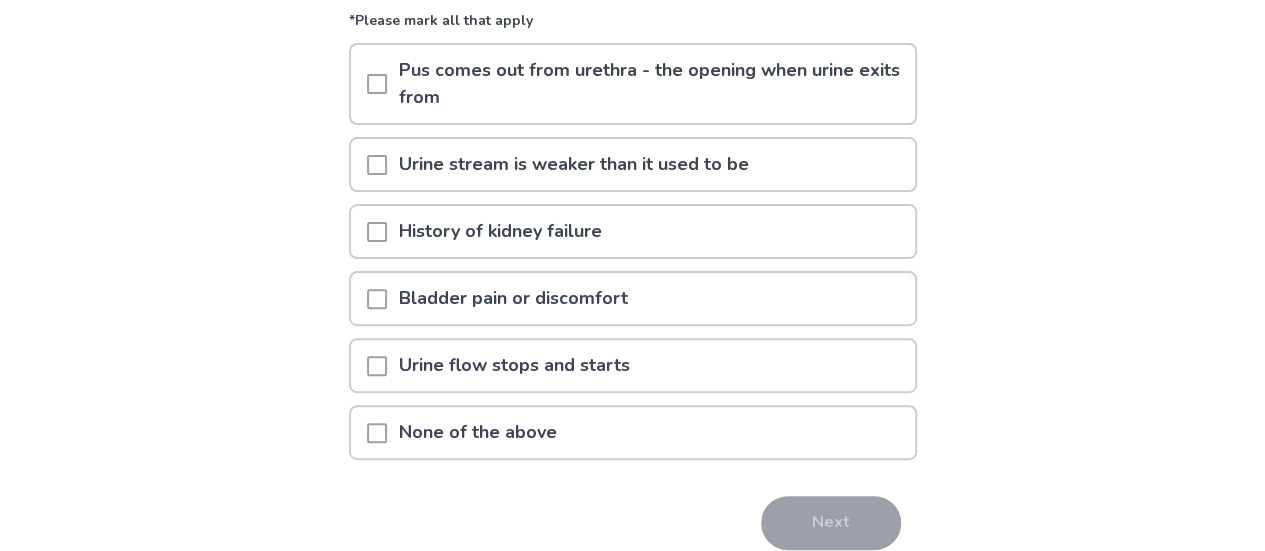 scroll, scrollTop: 200, scrollLeft: 0, axis: vertical 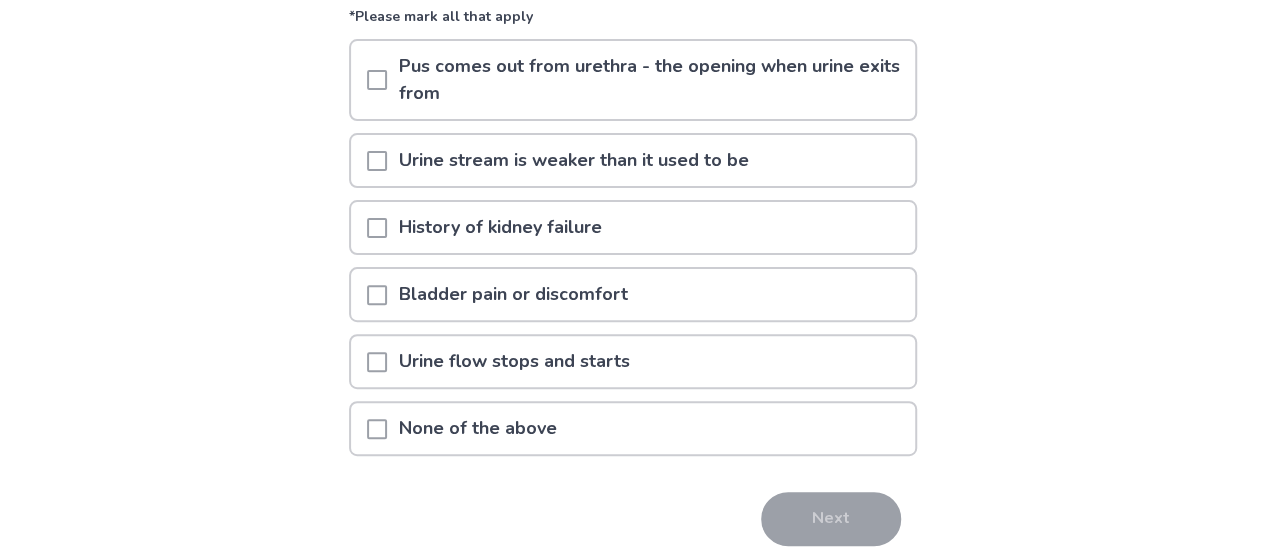click at bounding box center [377, 161] 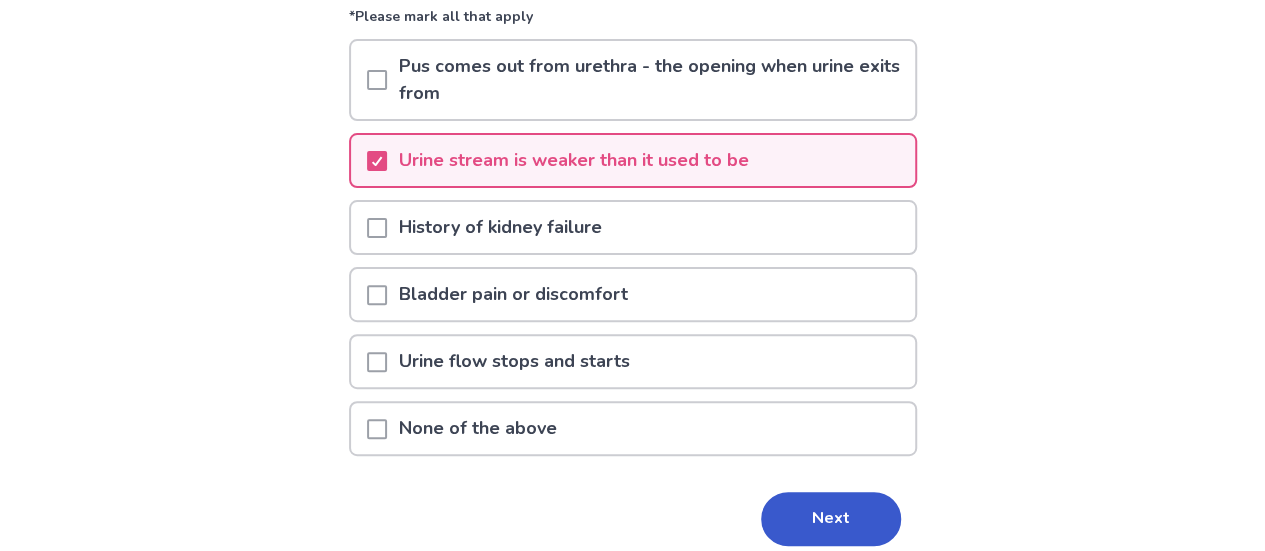 click on "Next" at bounding box center [831, 519] 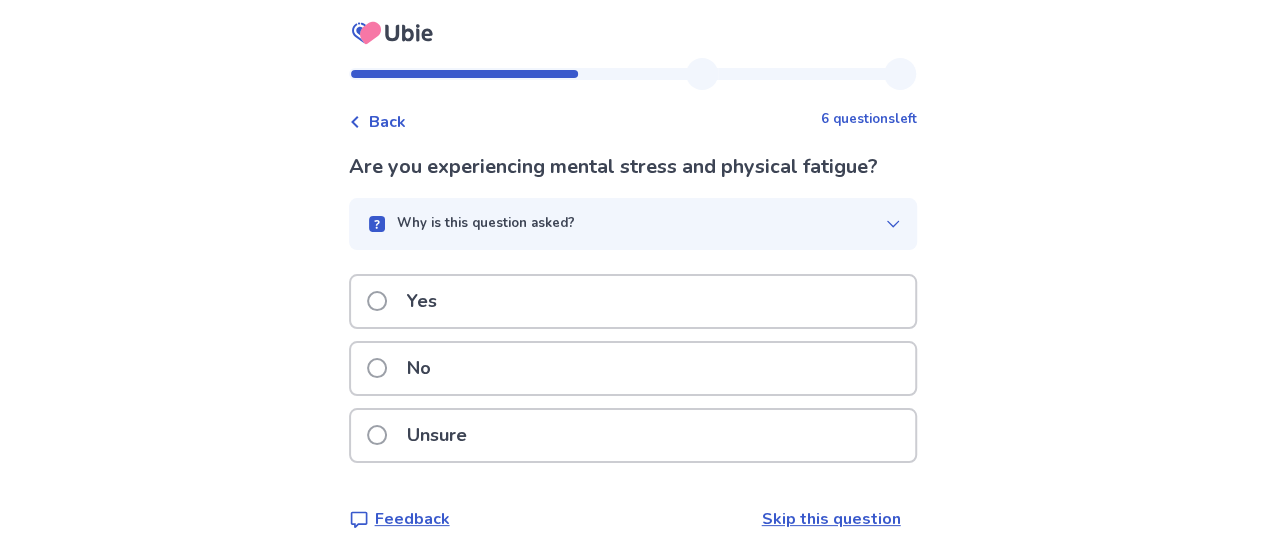 click at bounding box center [377, 368] 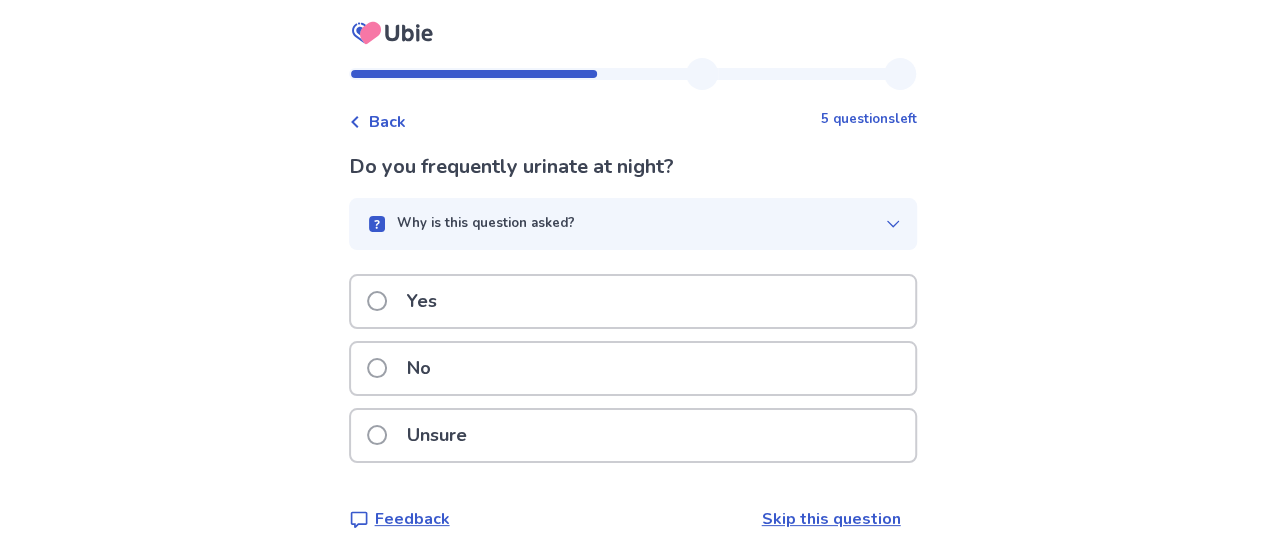 click at bounding box center [377, 301] 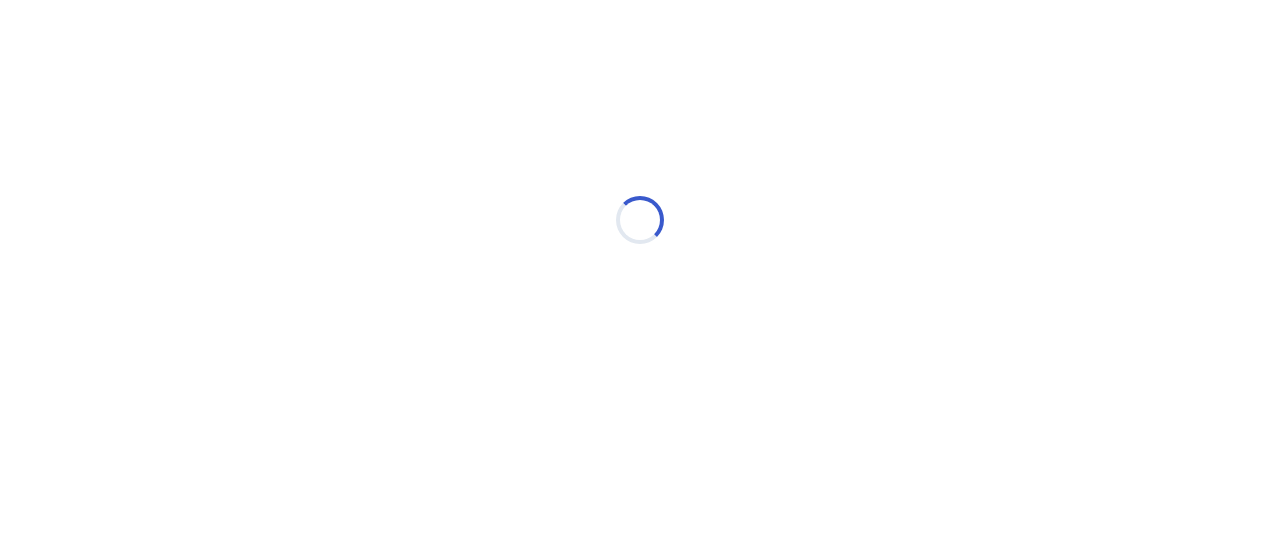 select on "*" 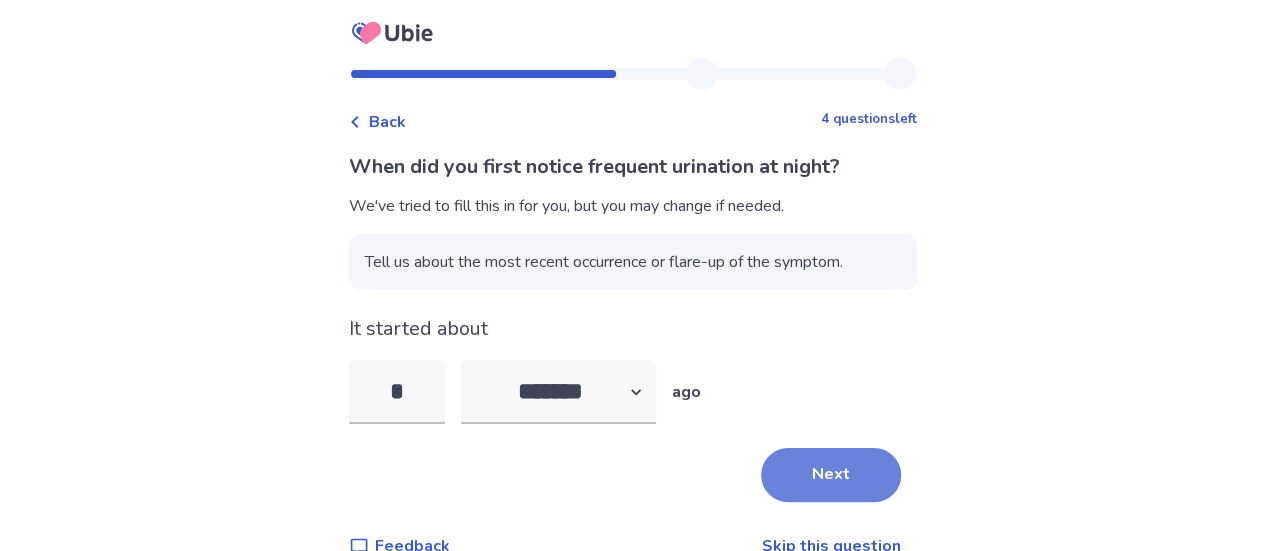 click on "Next" at bounding box center (831, 475) 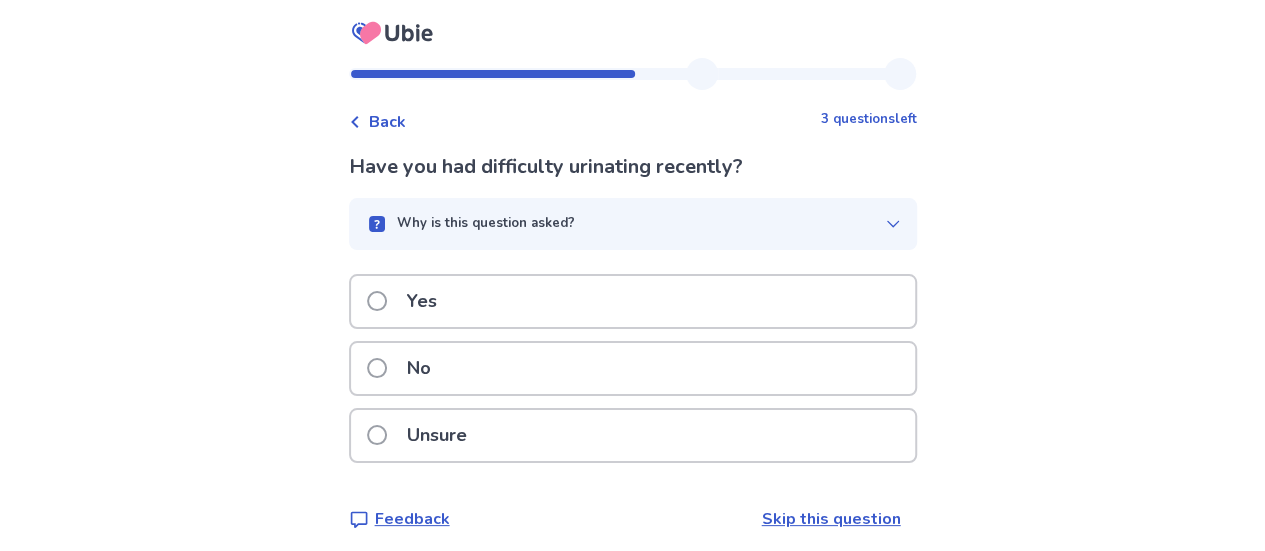 click on "Back" at bounding box center (377, 122) 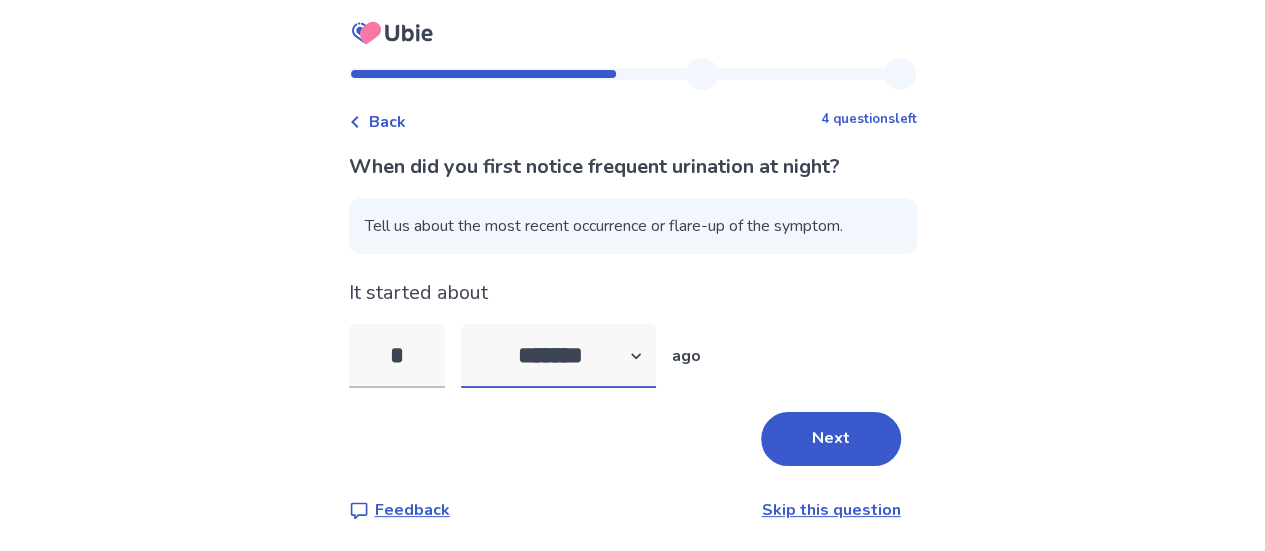 click on "******* ****** ******* ******** *******" at bounding box center (558, 356) 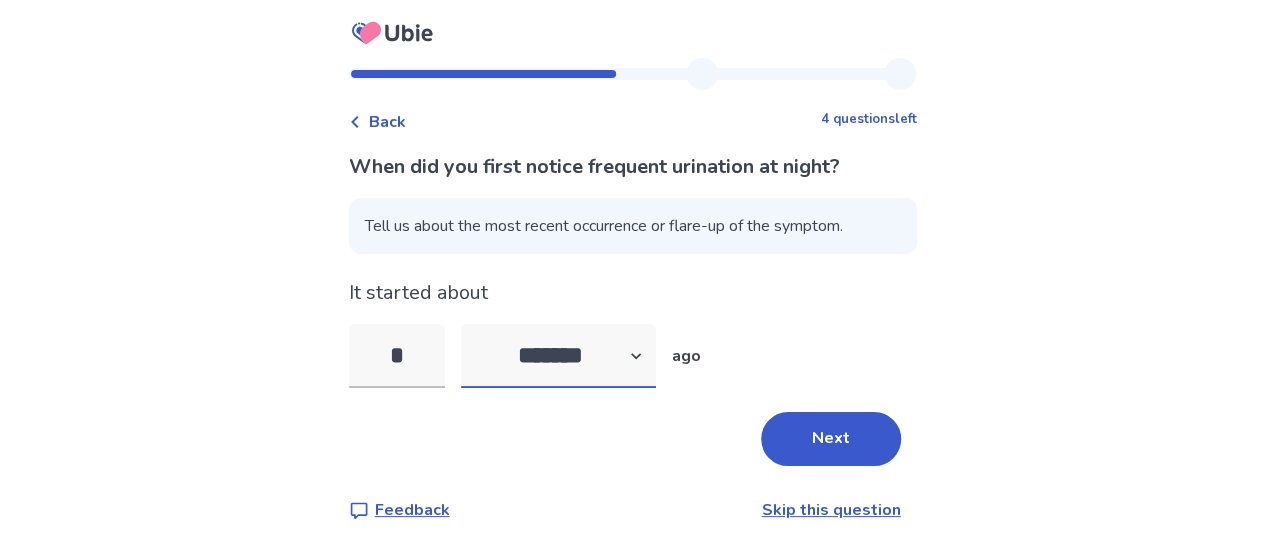 select on "*" 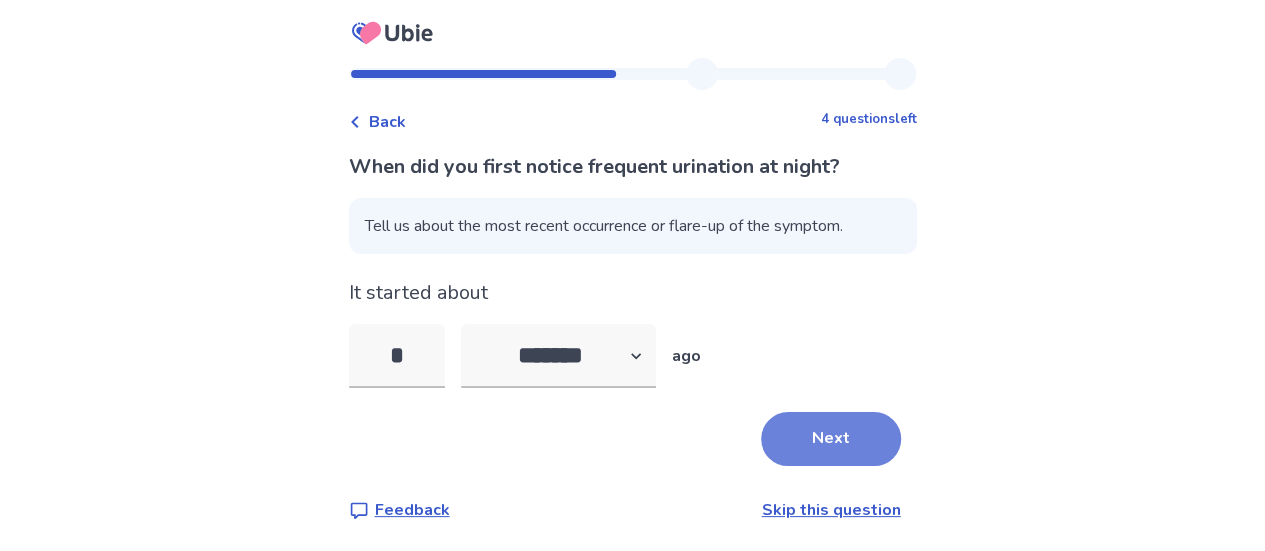 click on "Next" at bounding box center (831, 439) 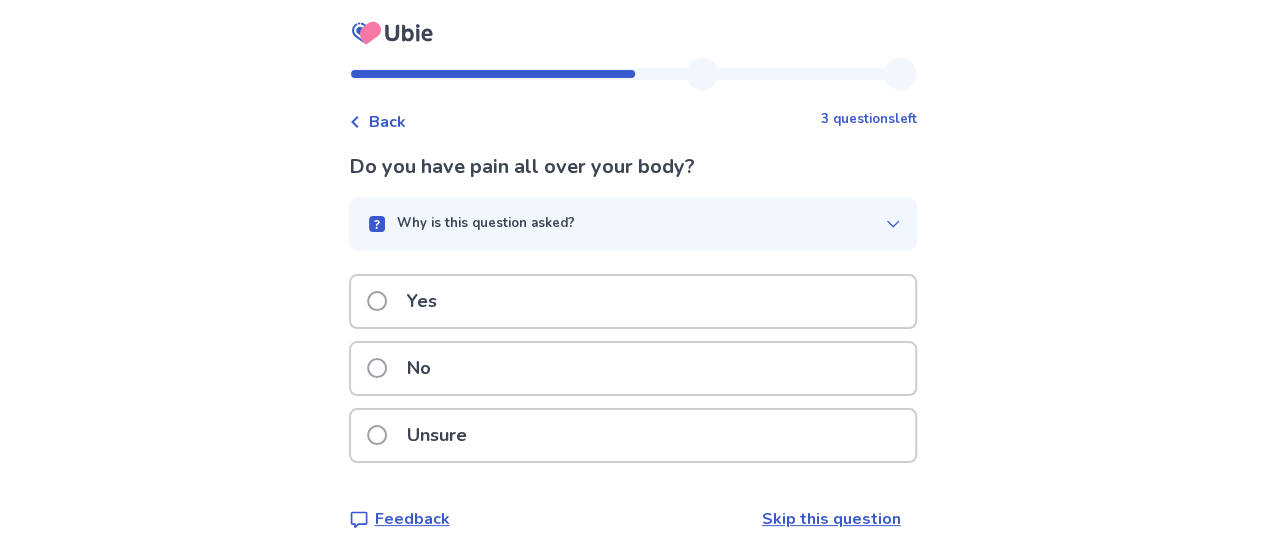 click at bounding box center (377, 368) 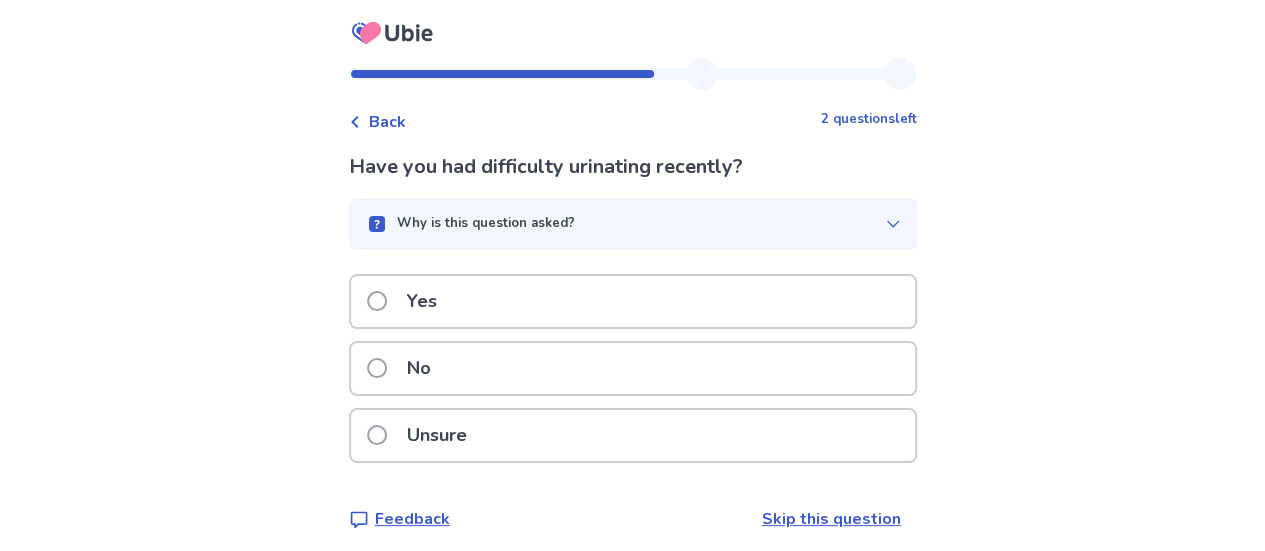 click at bounding box center (377, 368) 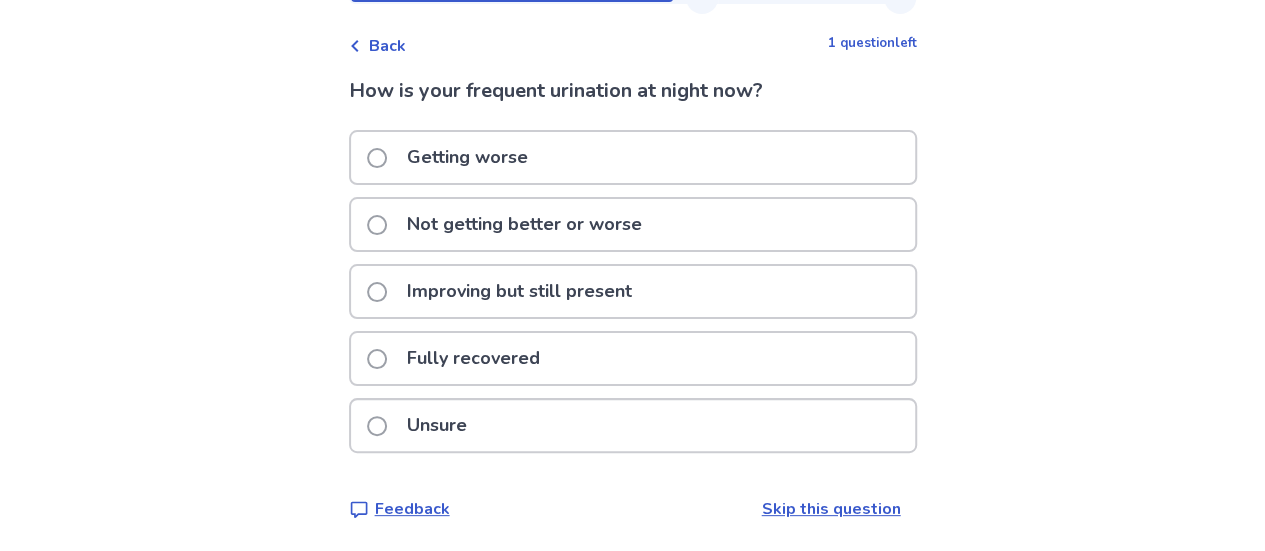scroll, scrollTop: 78, scrollLeft: 0, axis: vertical 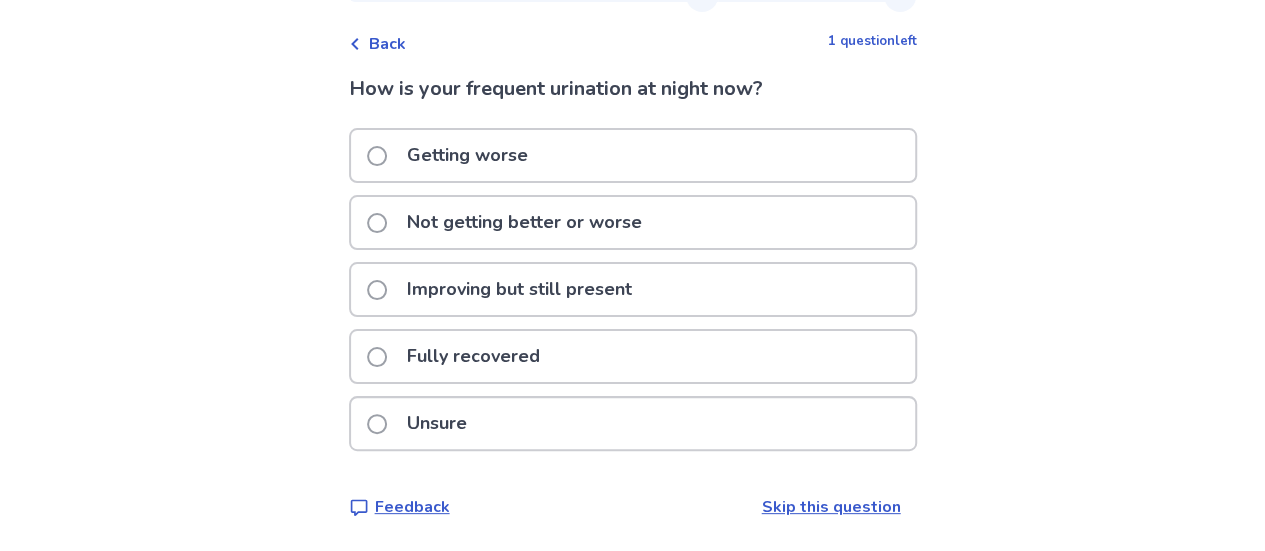 click at bounding box center [377, 223] 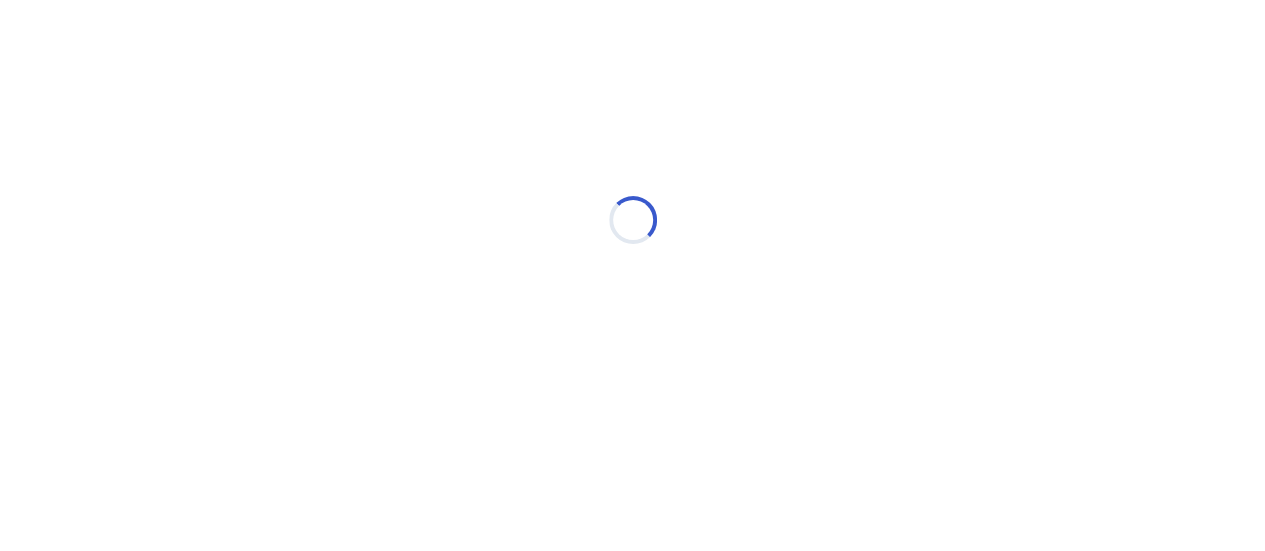 scroll, scrollTop: 0, scrollLeft: 0, axis: both 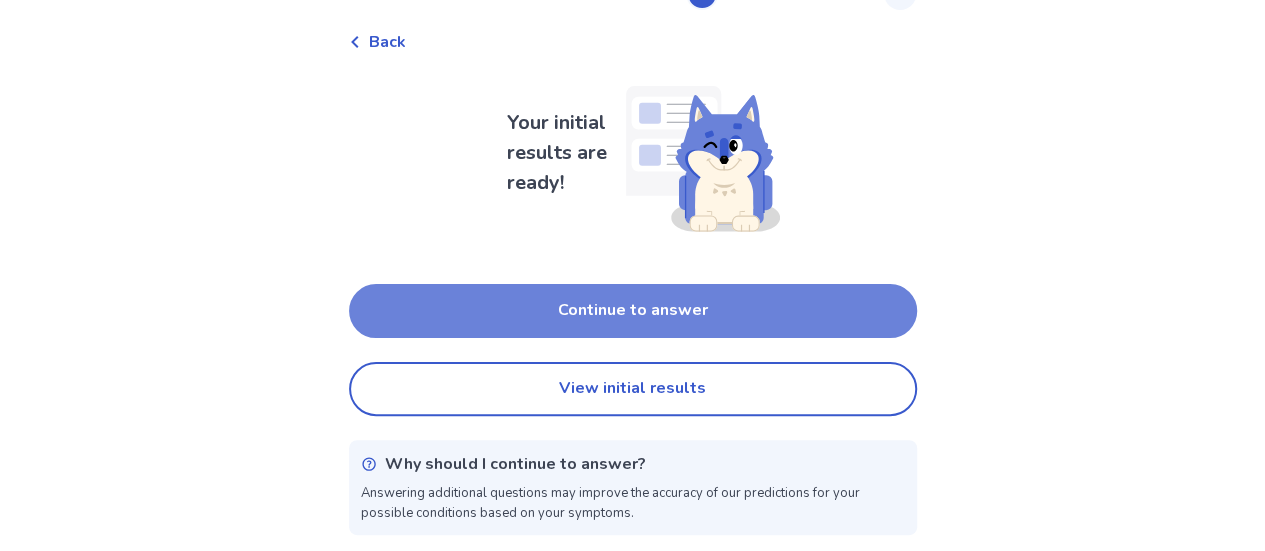 click on "Continue to answer" at bounding box center [633, 311] 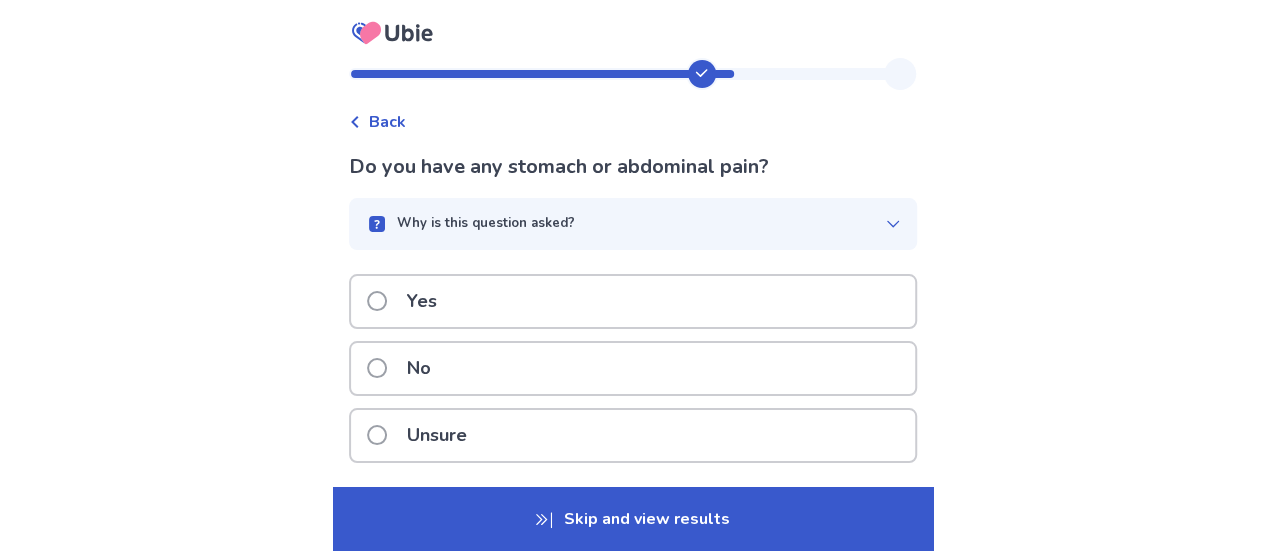 click at bounding box center (377, 368) 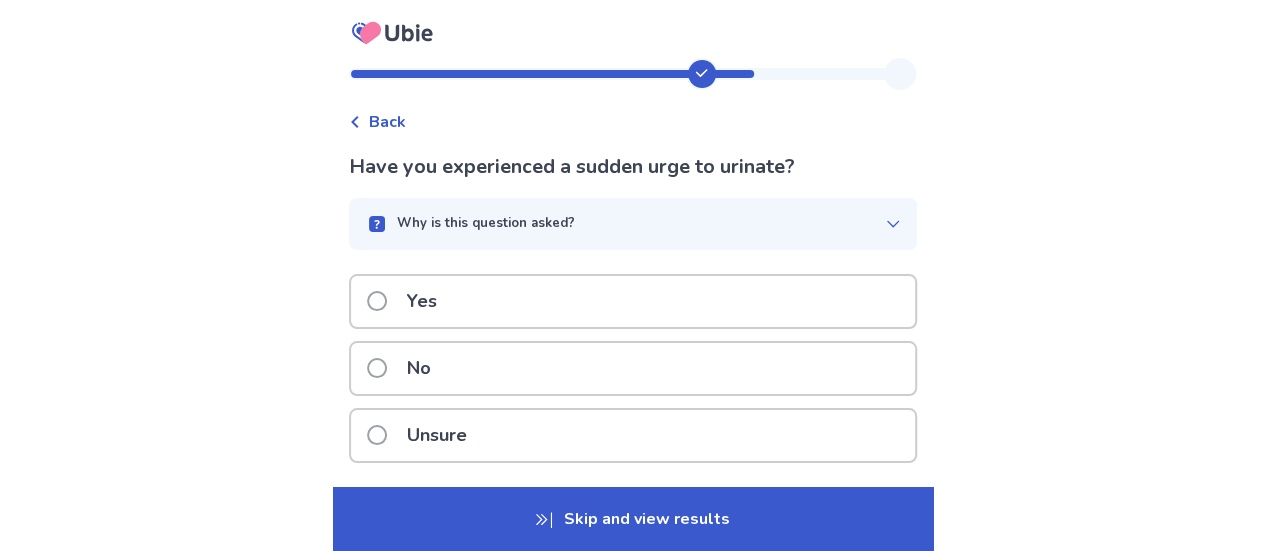 click at bounding box center (377, 368) 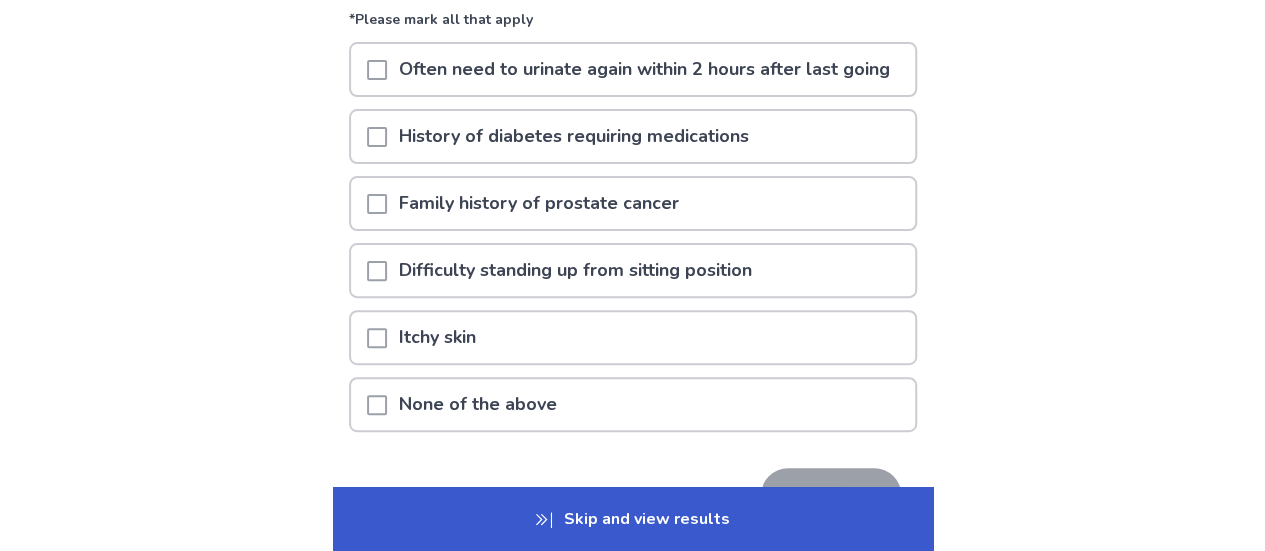 scroll, scrollTop: 200, scrollLeft: 0, axis: vertical 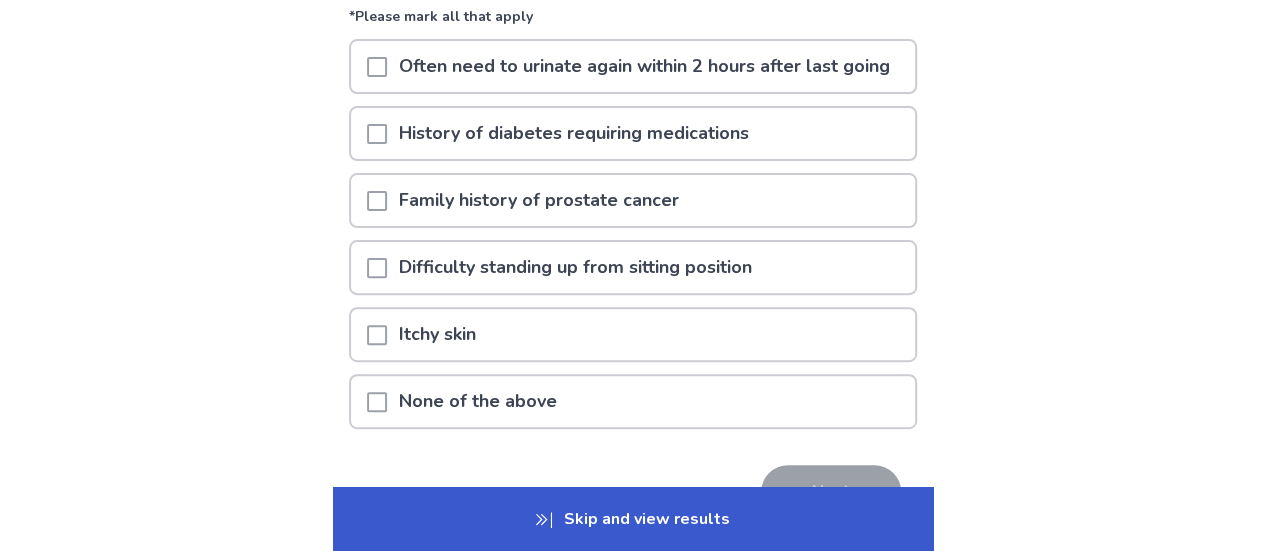 click at bounding box center (377, 335) 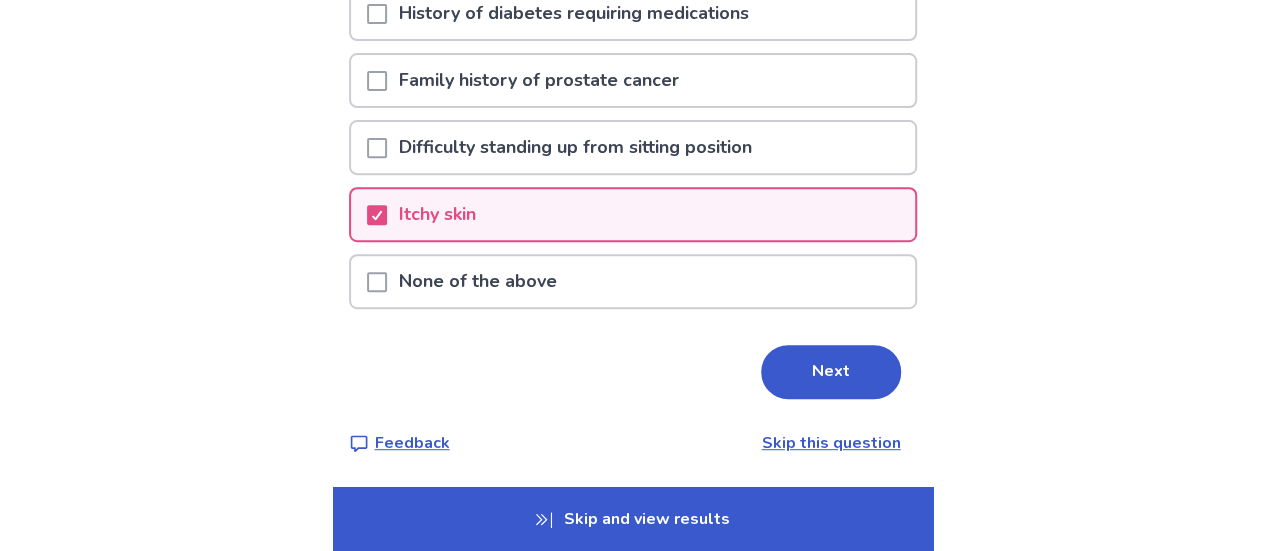 scroll, scrollTop: 346, scrollLeft: 0, axis: vertical 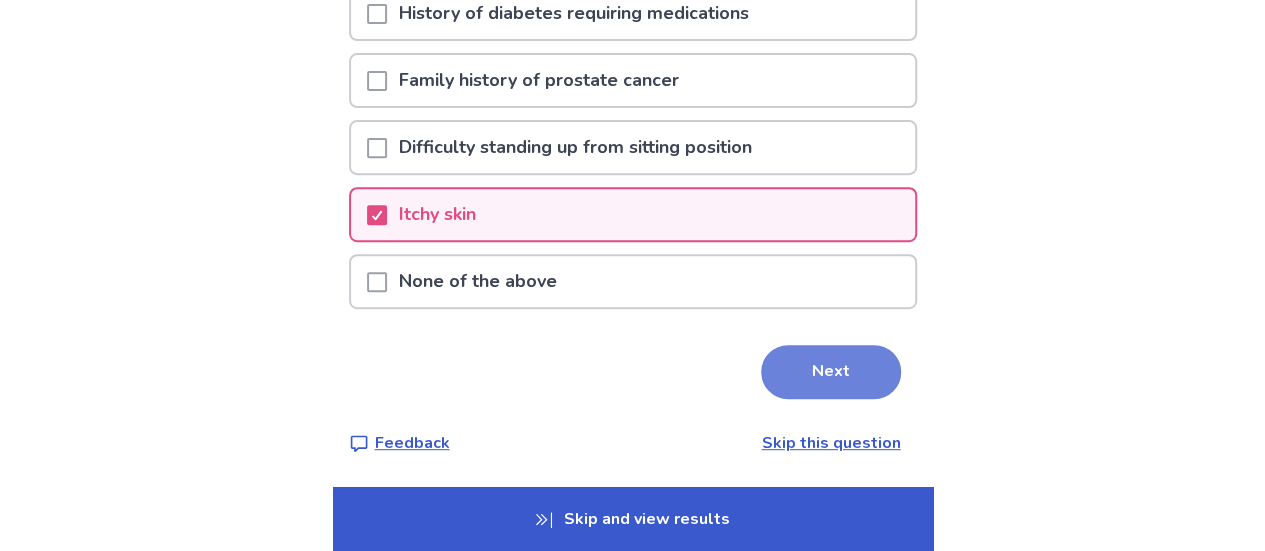 click on "Next" at bounding box center (831, 372) 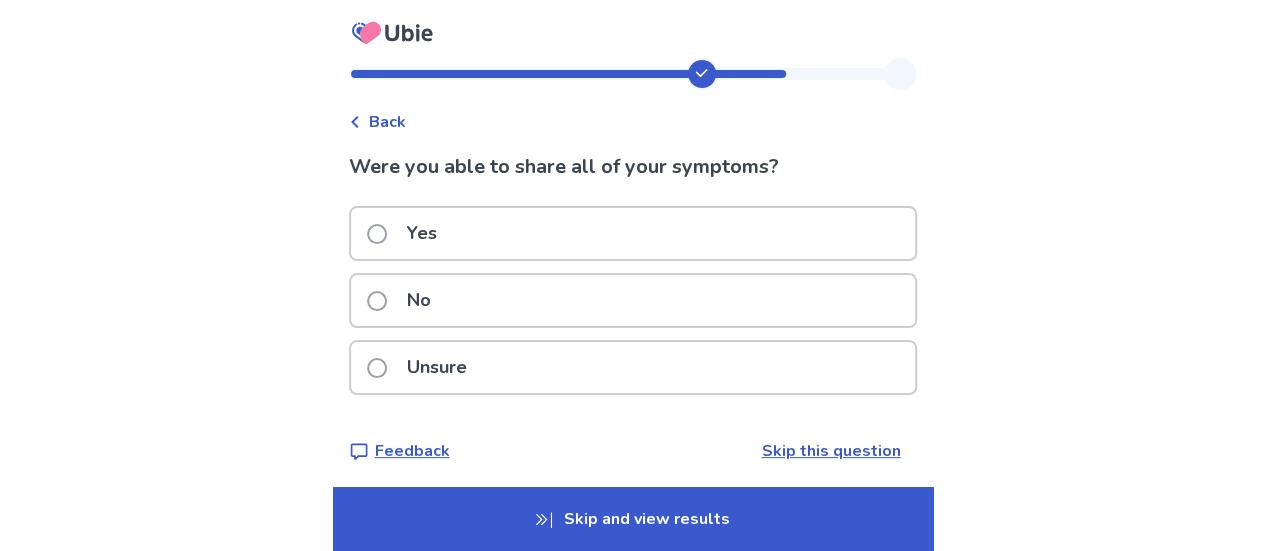 click at bounding box center (377, 234) 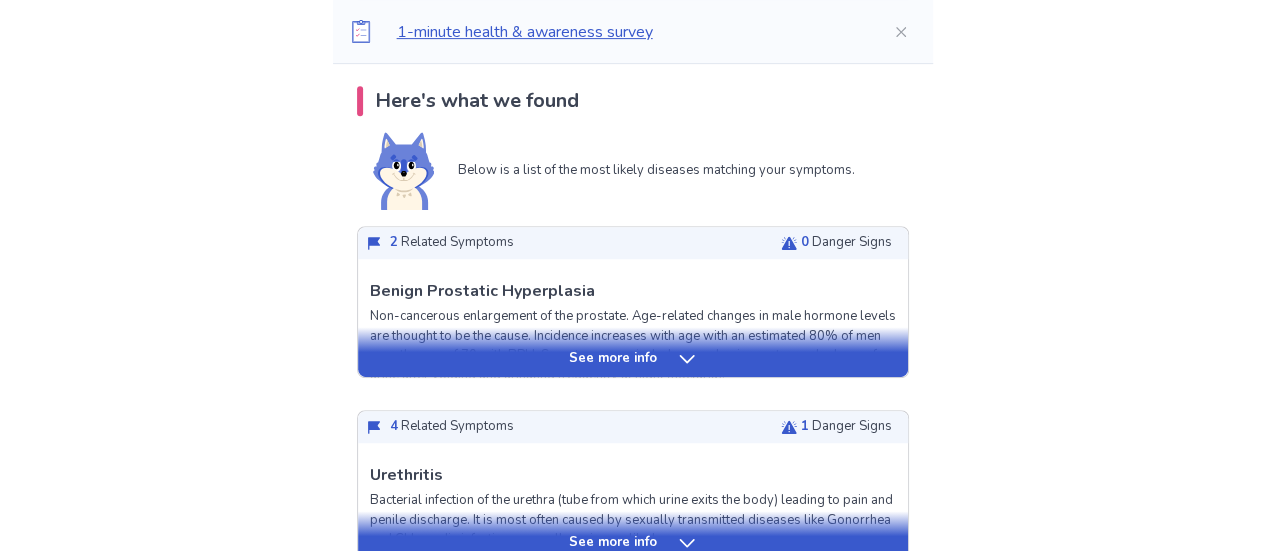 scroll, scrollTop: 500, scrollLeft: 0, axis: vertical 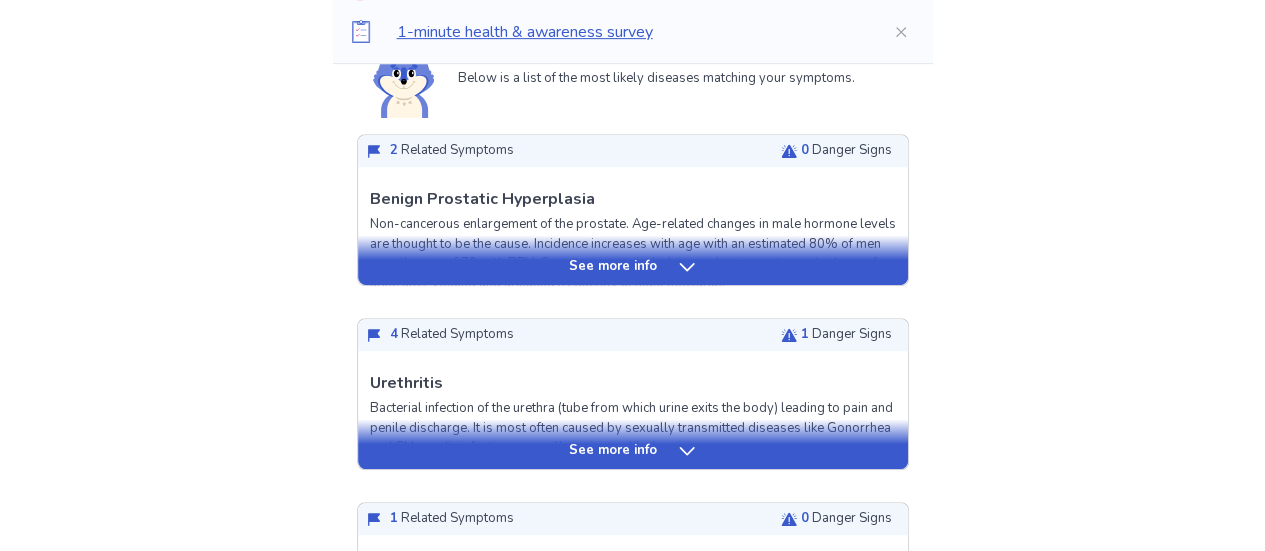 click 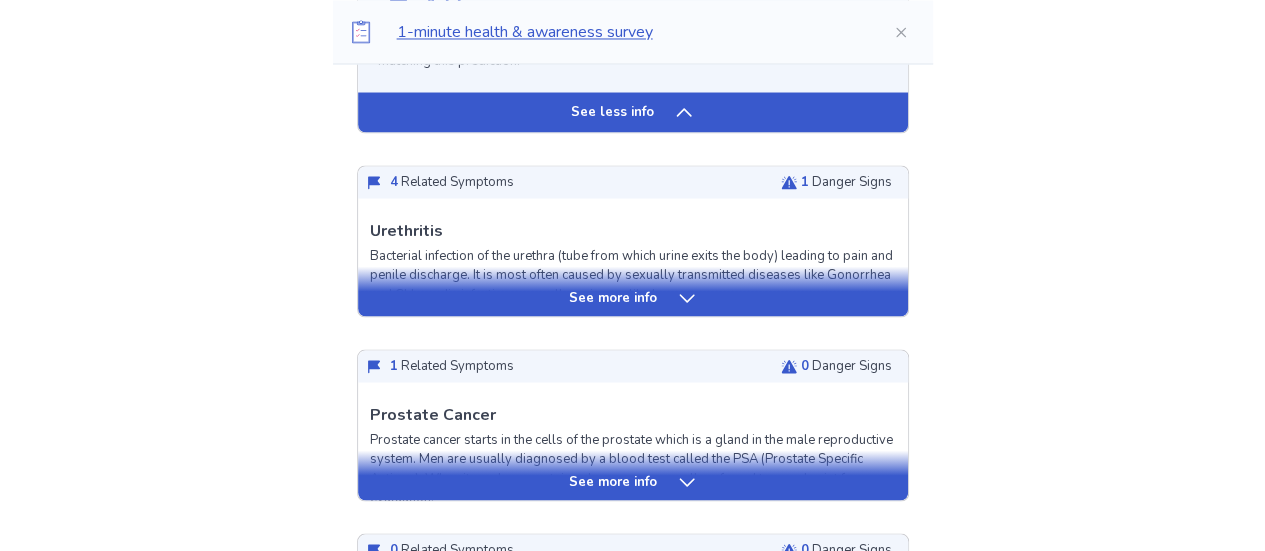 scroll, scrollTop: 1800, scrollLeft: 0, axis: vertical 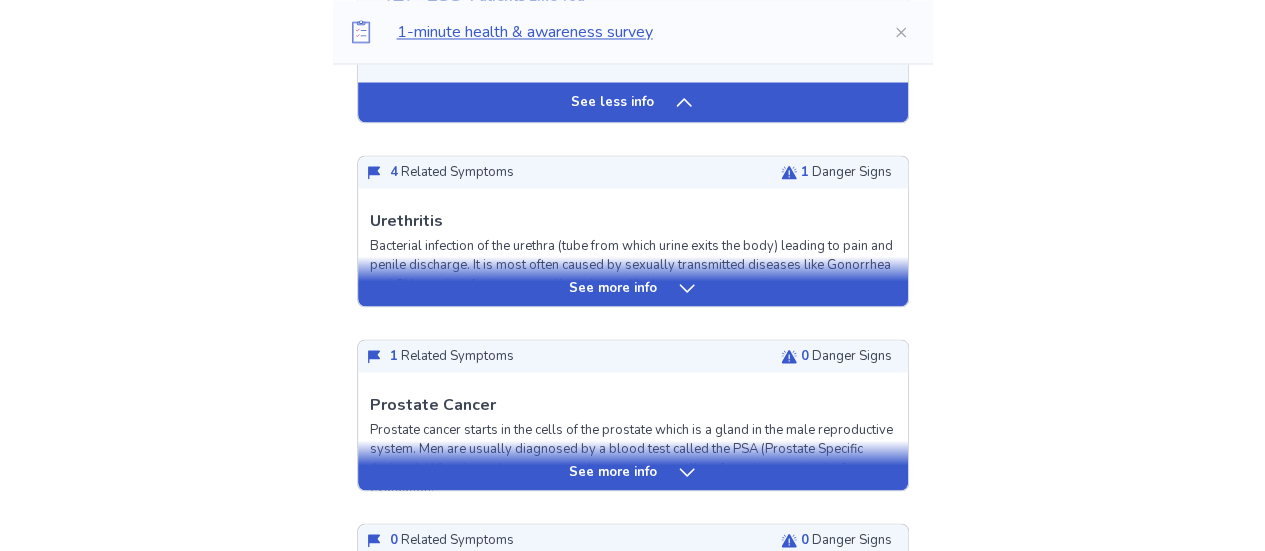 click 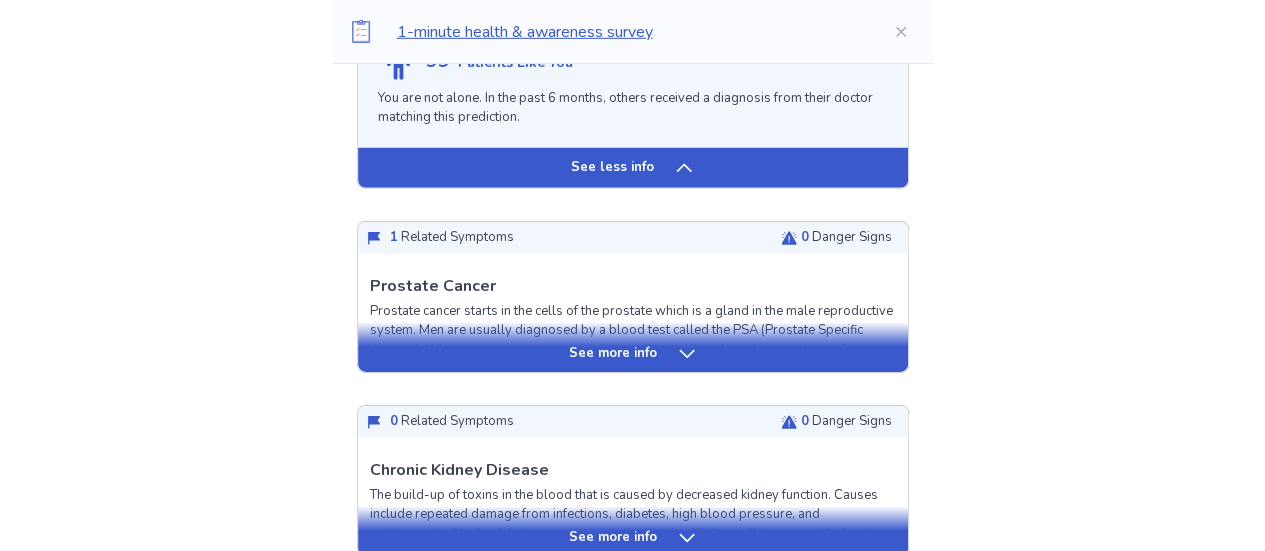 scroll, scrollTop: 3100, scrollLeft: 0, axis: vertical 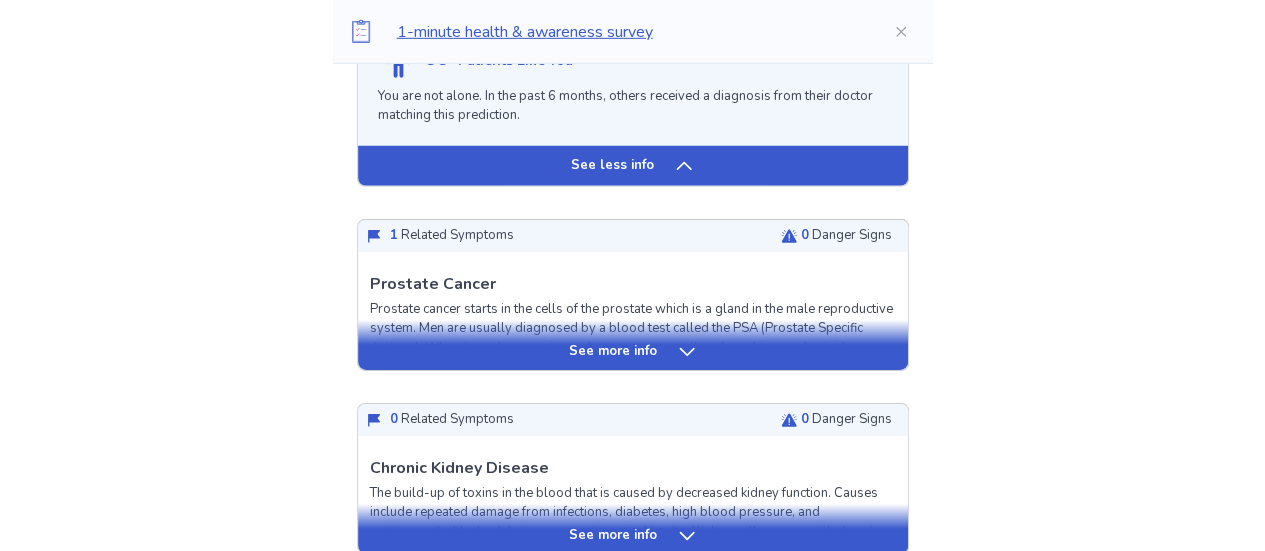 click 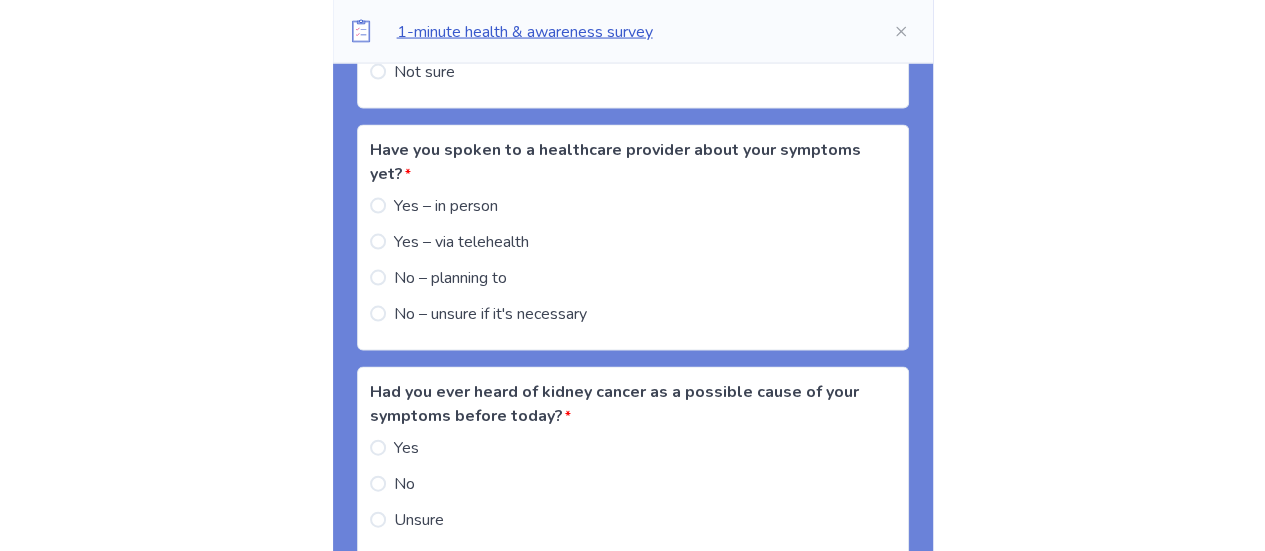 scroll, scrollTop: 5600, scrollLeft: 0, axis: vertical 